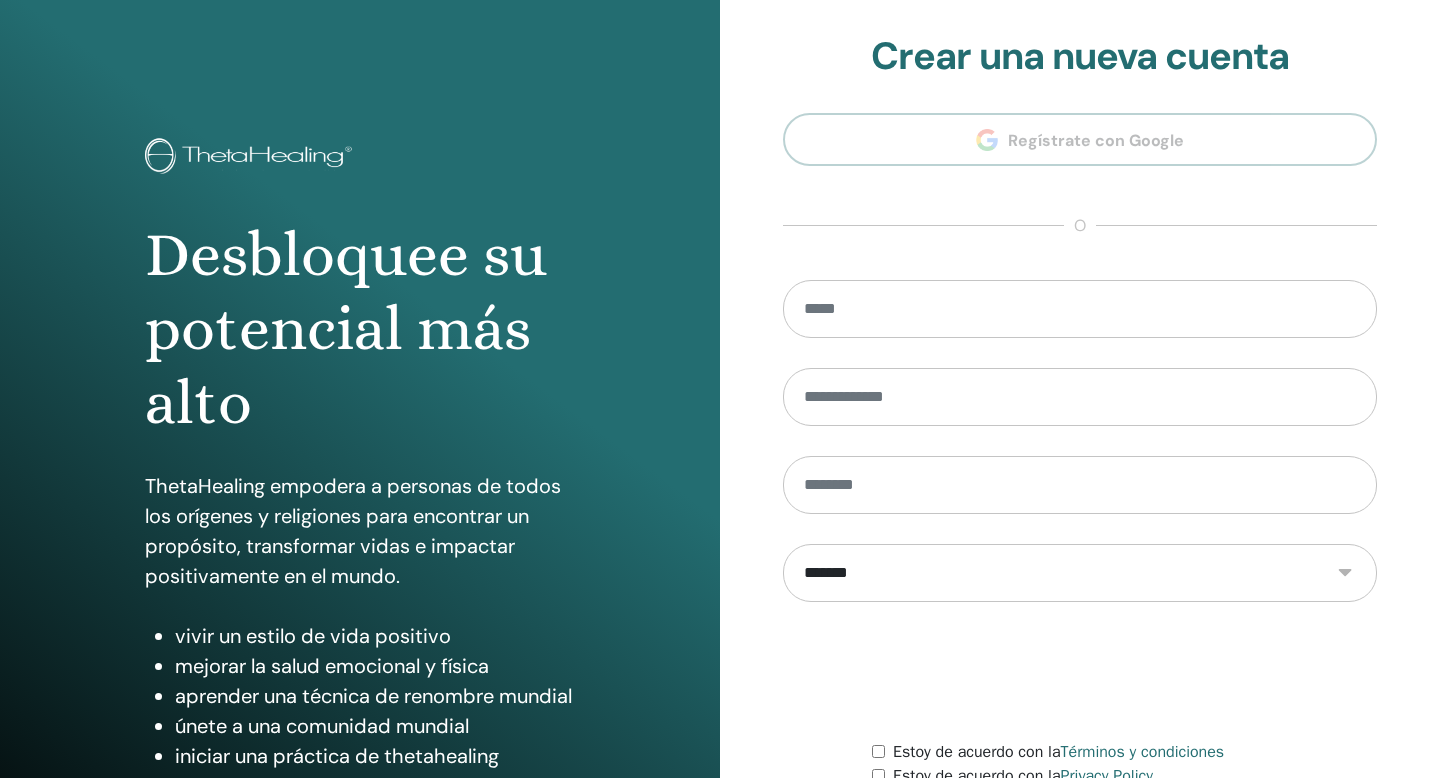 scroll, scrollTop: 182, scrollLeft: 0, axis: vertical 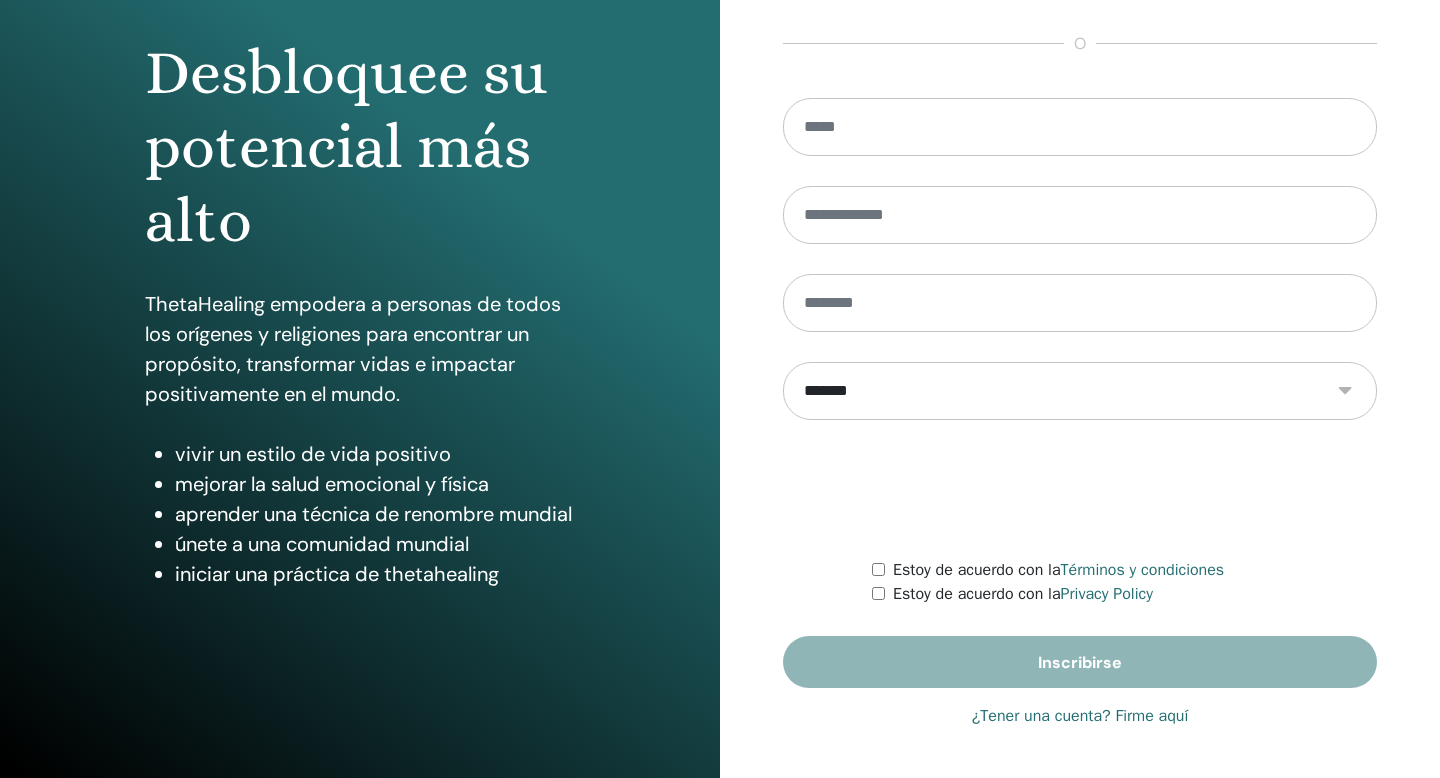 click on "¿Tener una cuenta? Firme aquí" at bounding box center [1080, 716] 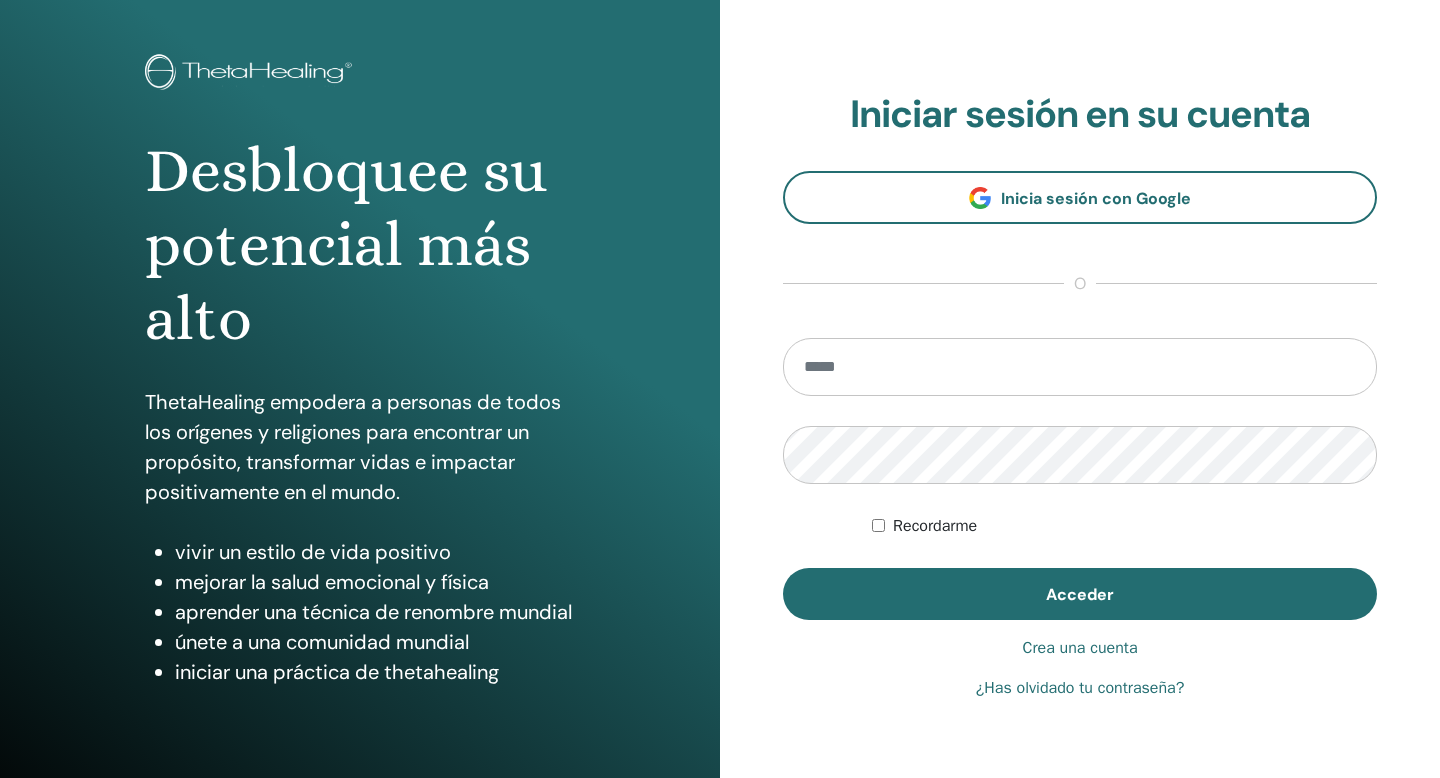 scroll, scrollTop: 0, scrollLeft: 0, axis: both 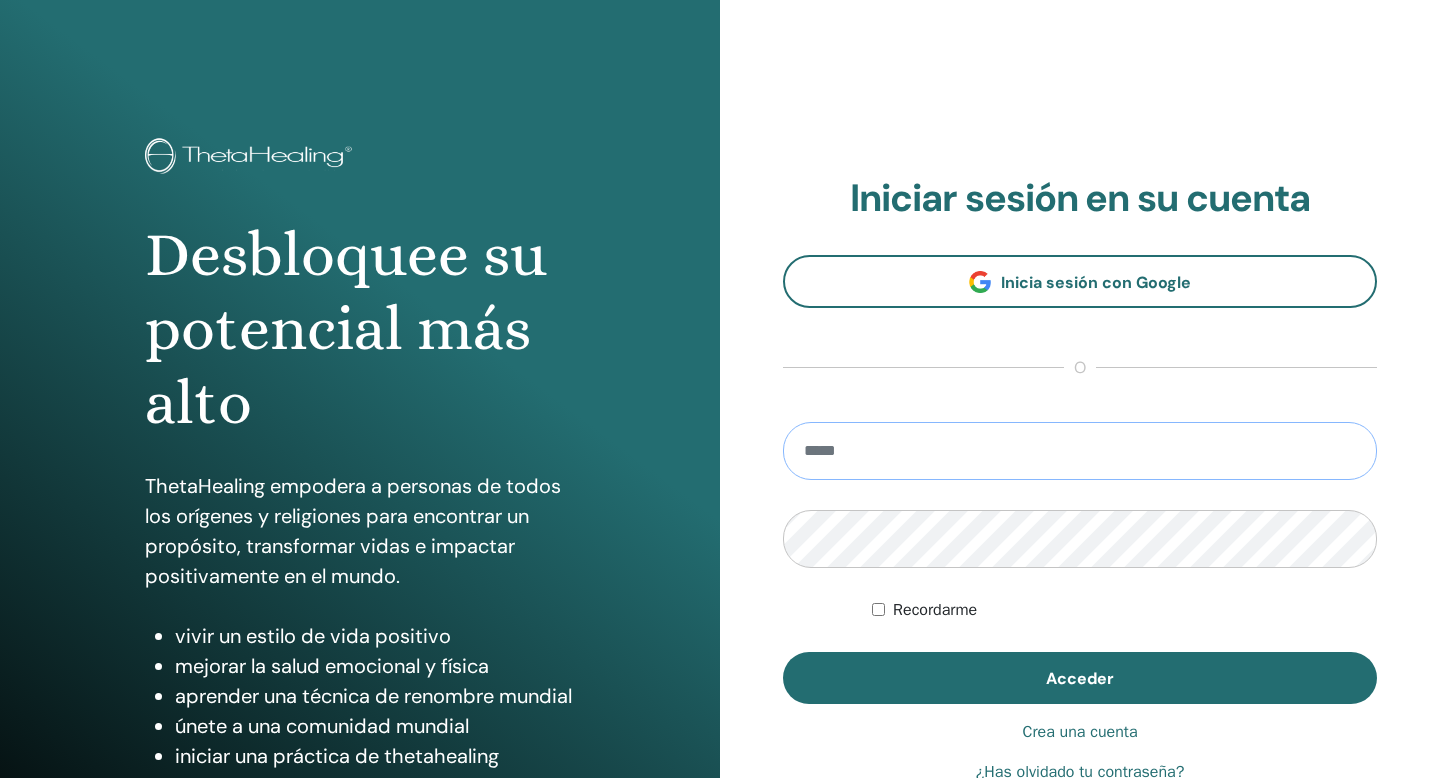 click at bounding box center [1080, 451] 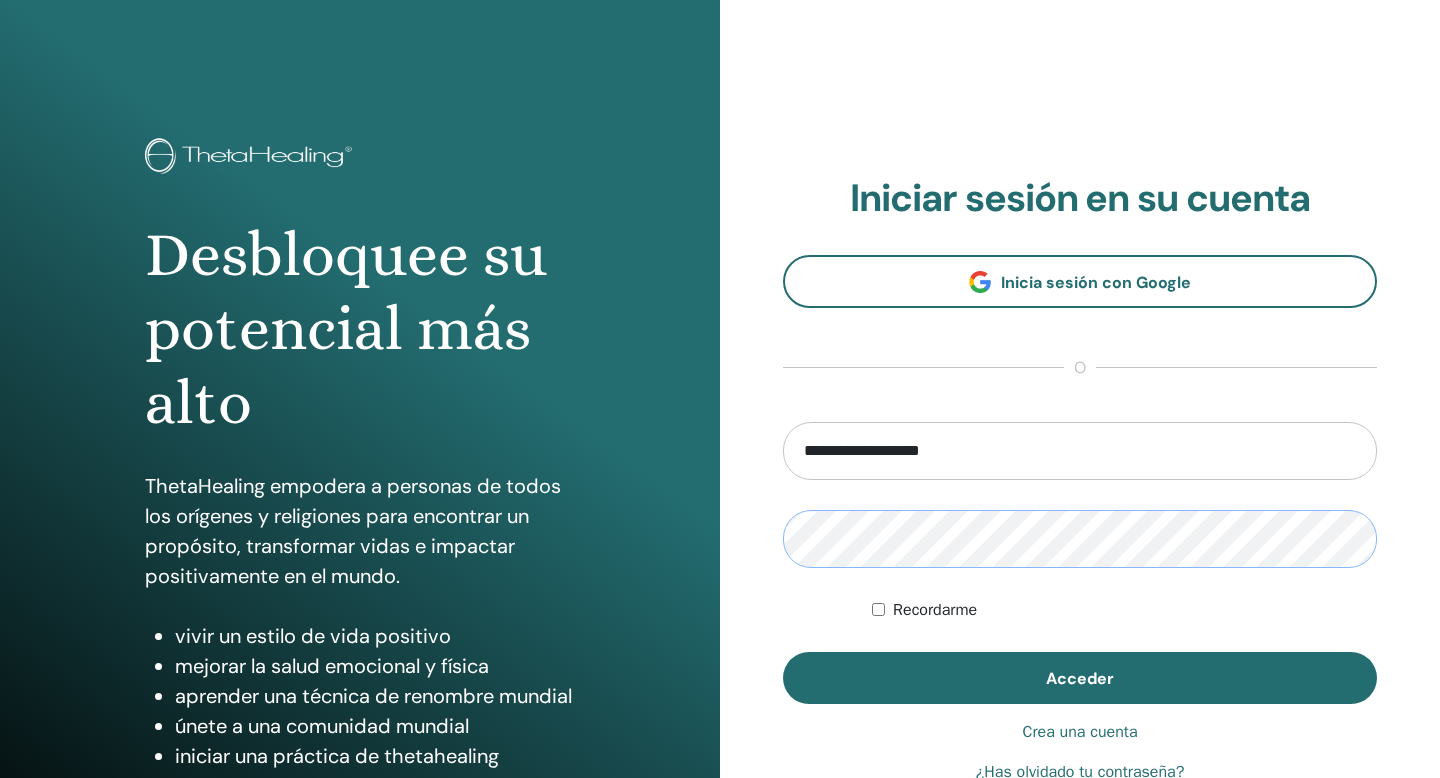 click on "Acceder" at bounding box center [1080, 678] 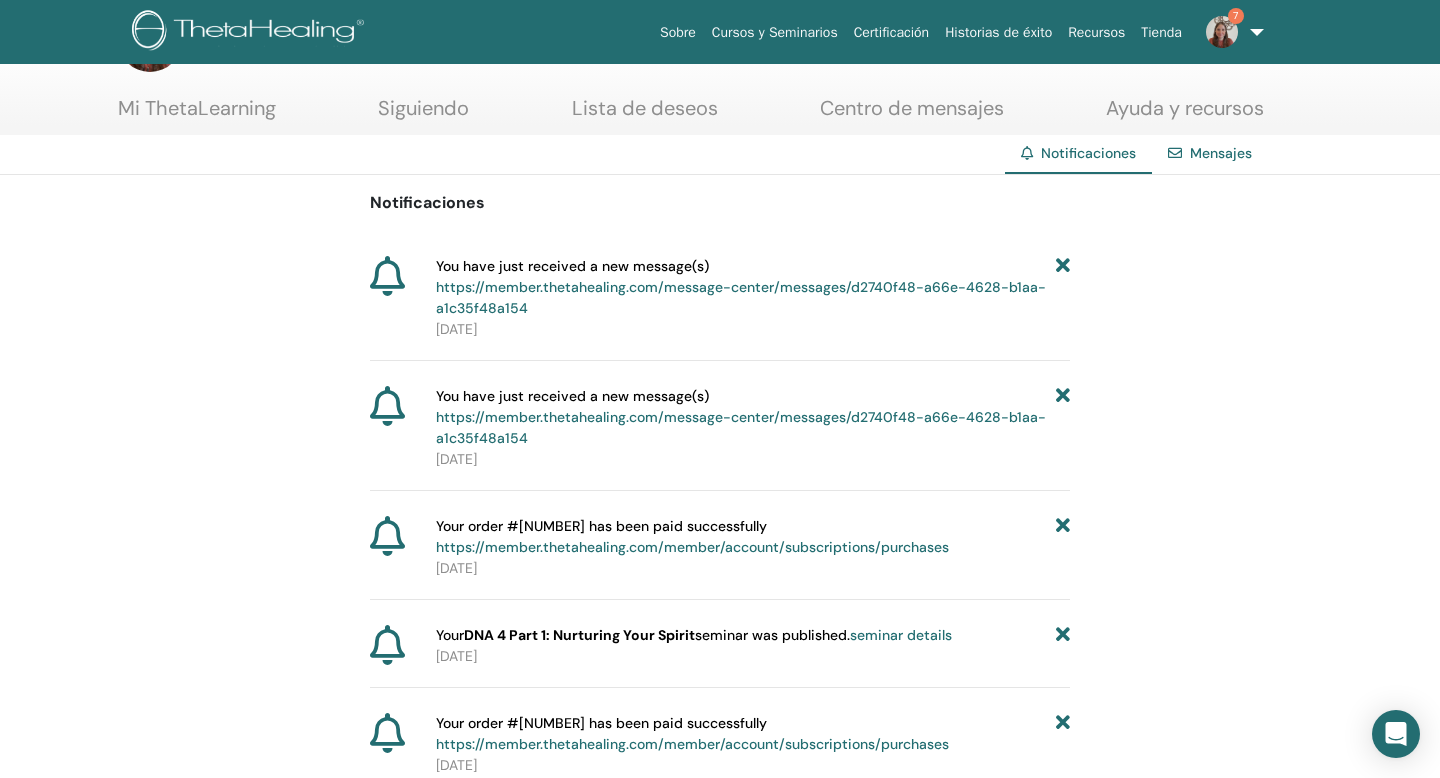 scroll, scrollTop: 78, scrollLeft: 0, axis: vertical 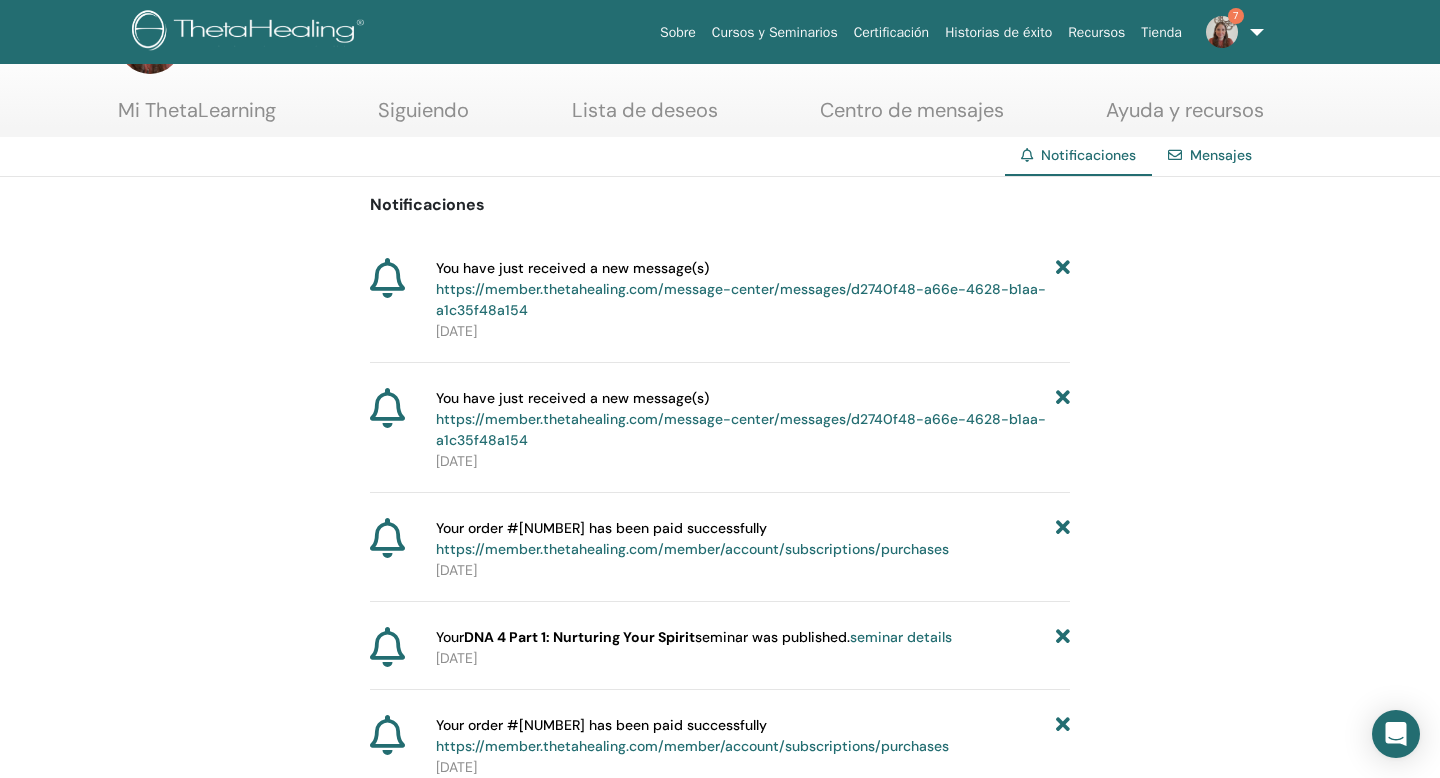 click at bounding box center (1222, 32) 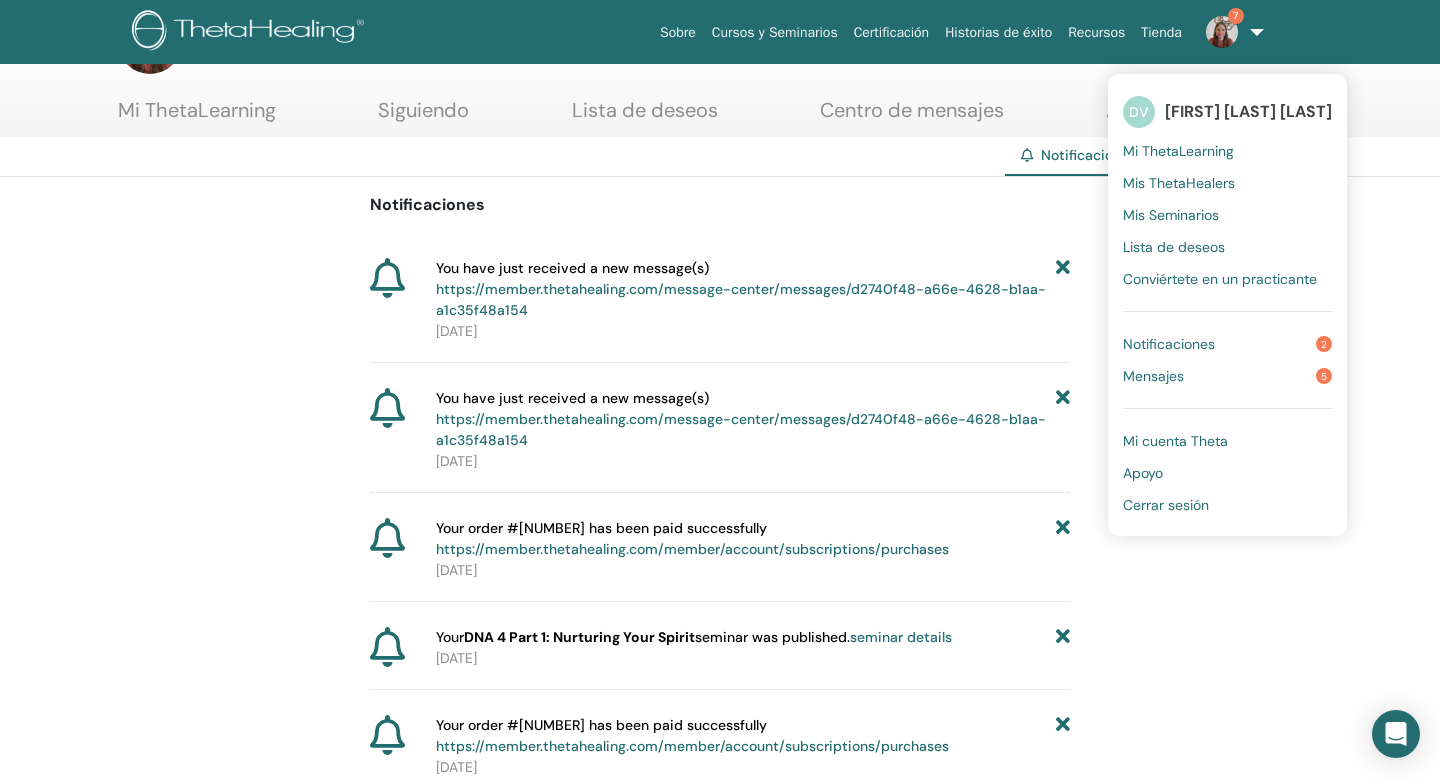 click on "Mensajes 5" at bounding box center (1227, 376) 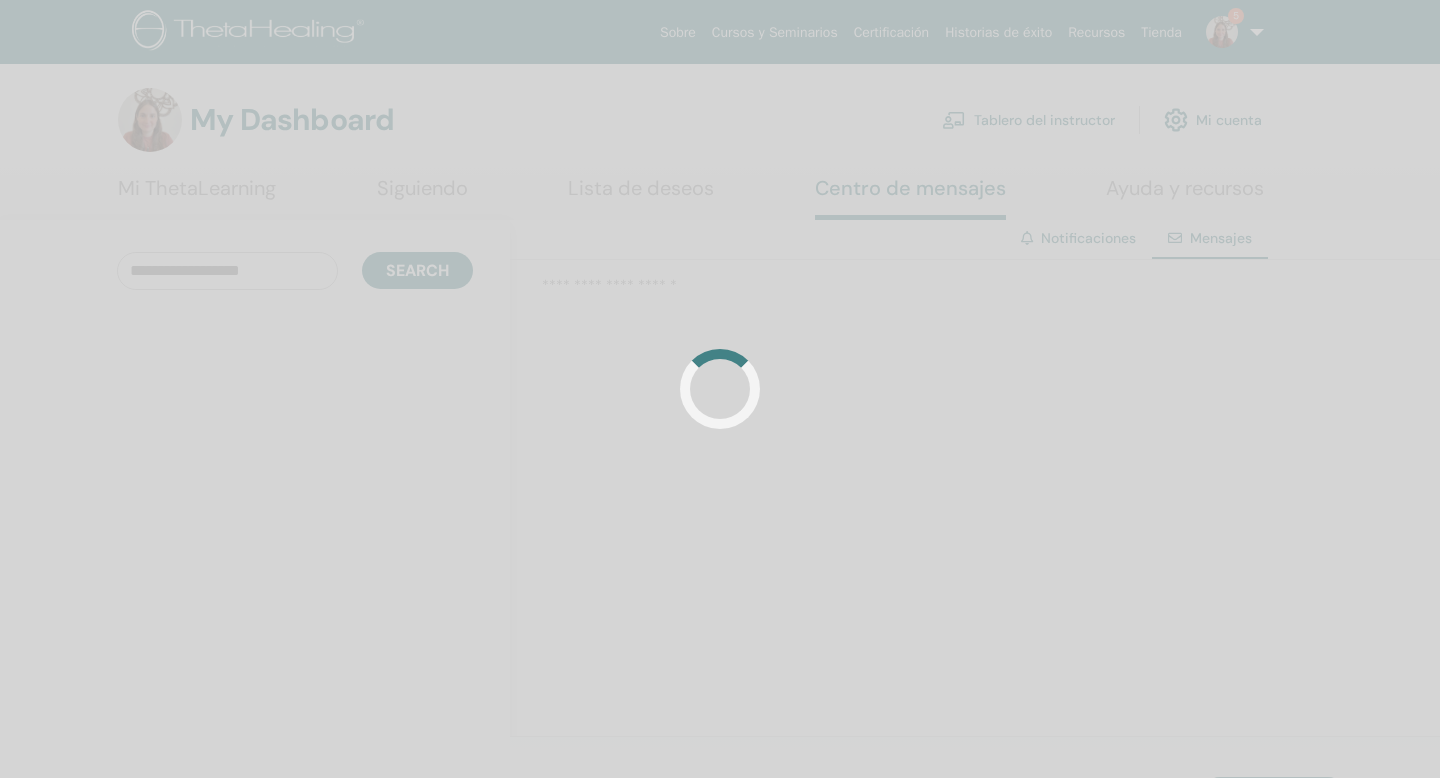 scroll, scrollTop: 0, scrollLeft: 0, axis: both 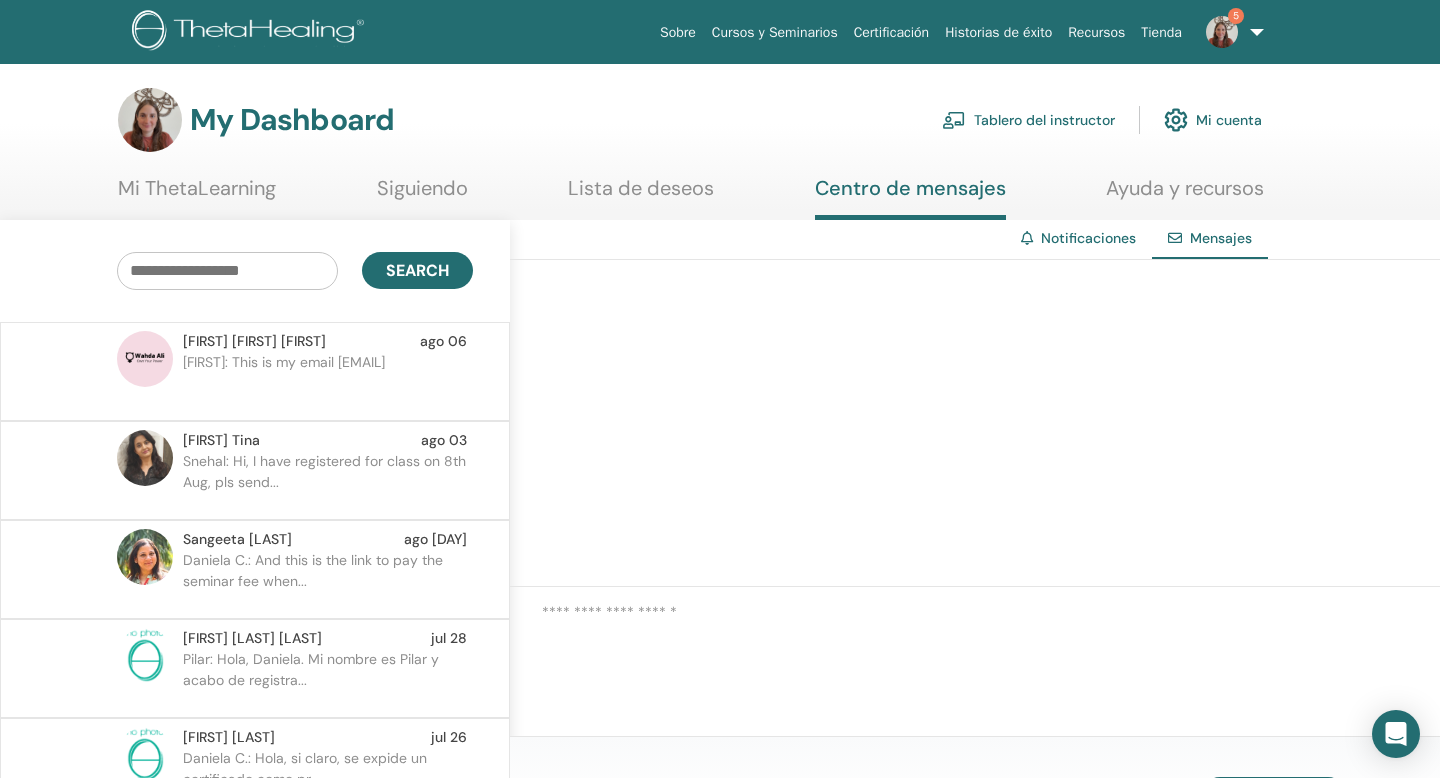 click on "Daniela C.: And this is the link to pay the seminar fee when..." at bounding box center (328, 580) 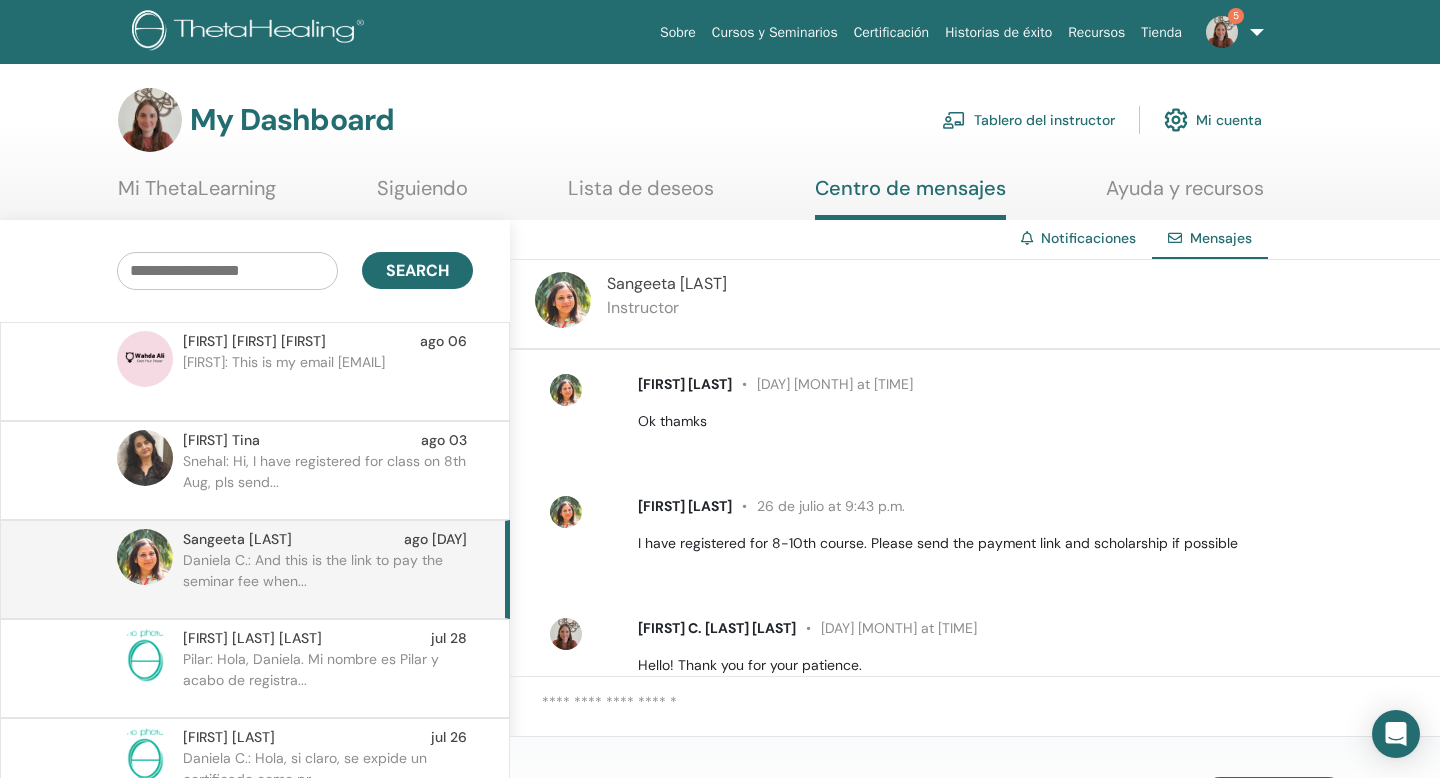 scroll, scrollTop: 1284, scrollLeft: 0, axis: vertical 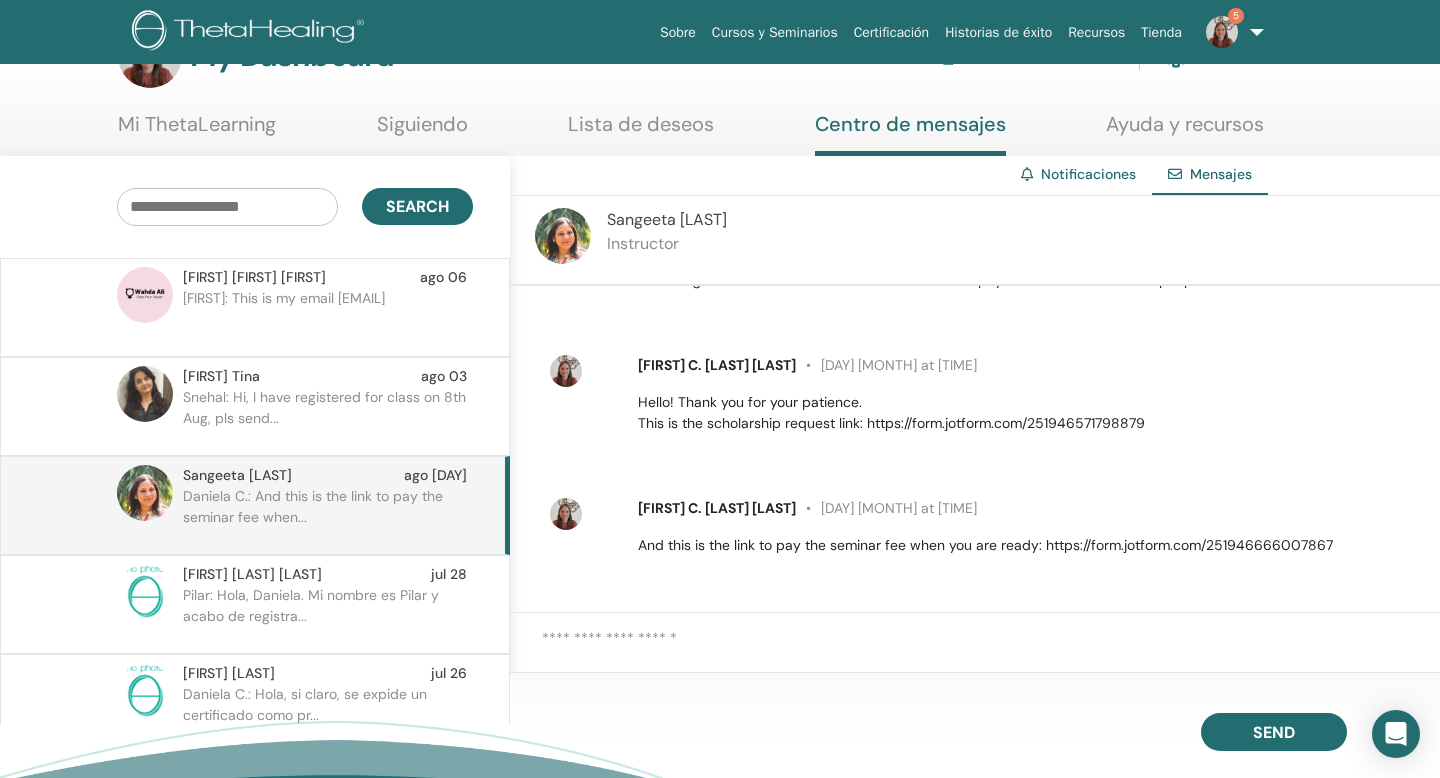 click at bounding box center [991, 651] 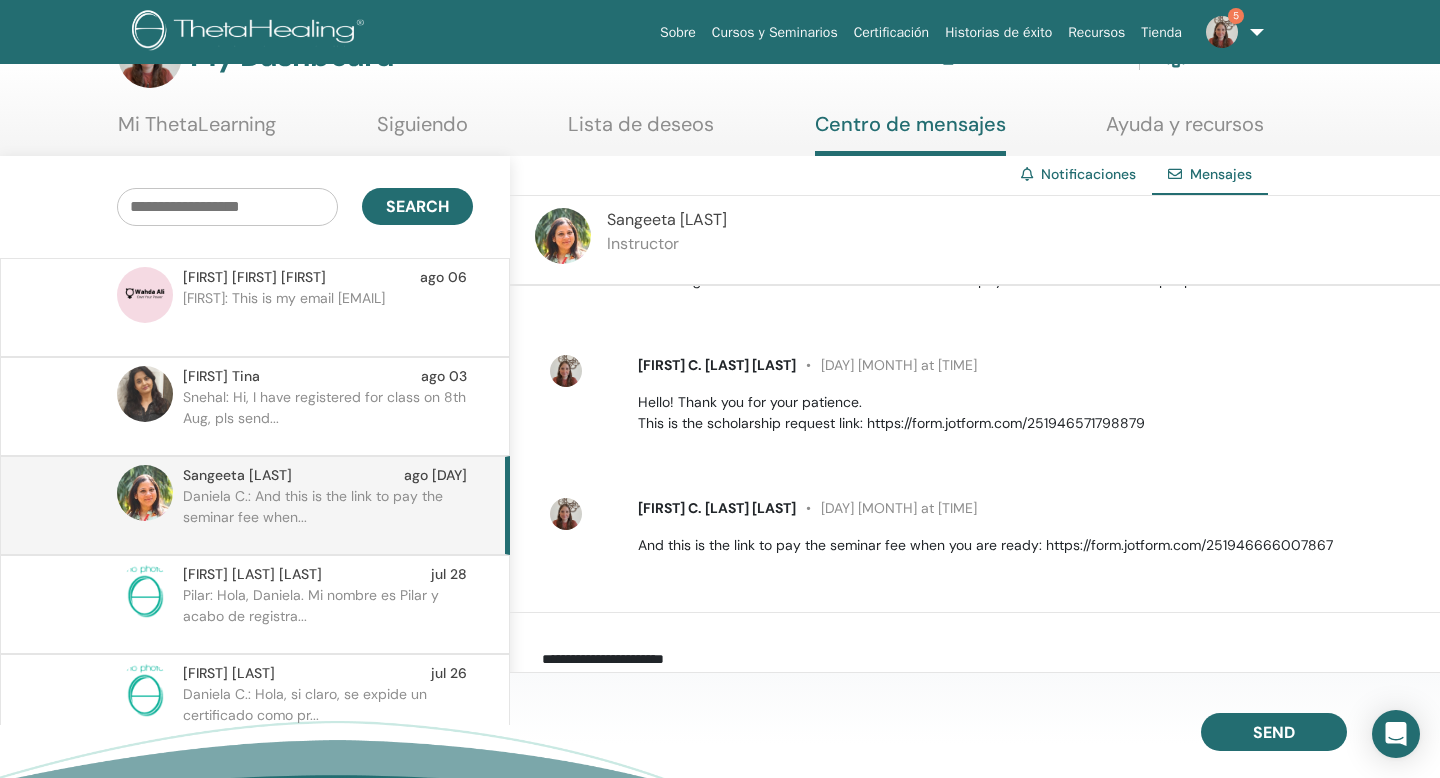 scroll, scrollTop: 23, scrollLeft: 0, axis: vertical 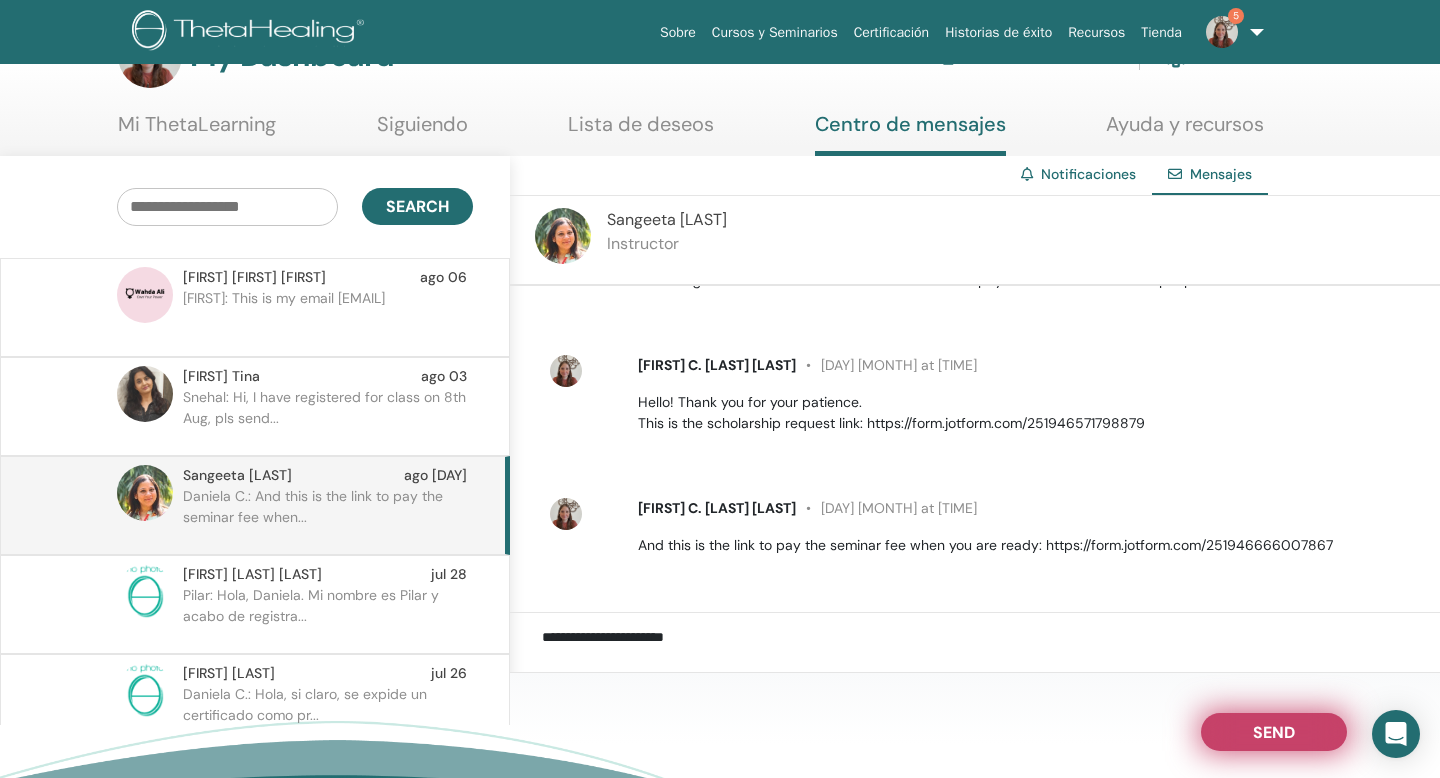 type on "**********" 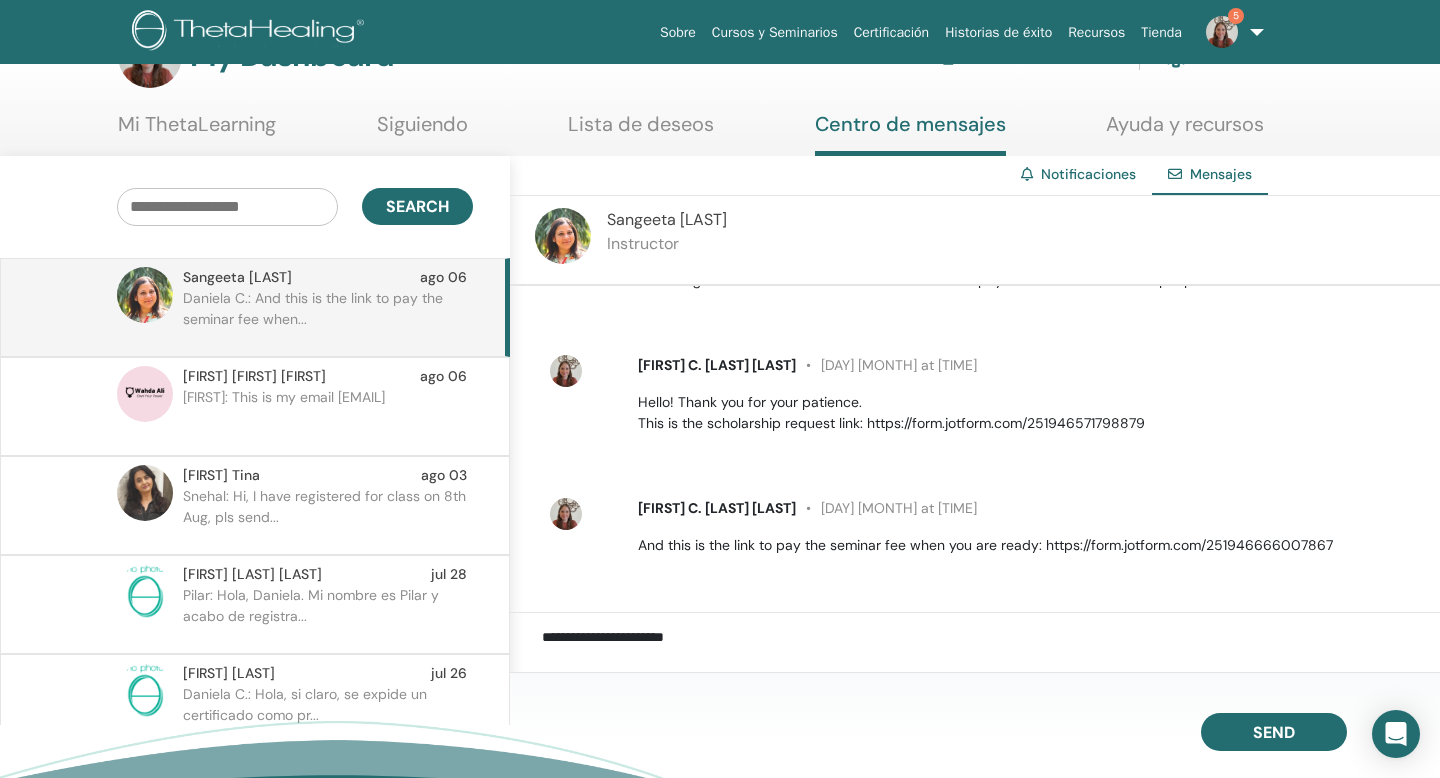 scroll, scrollTop: 0, scrollLeft: 0, axis: both 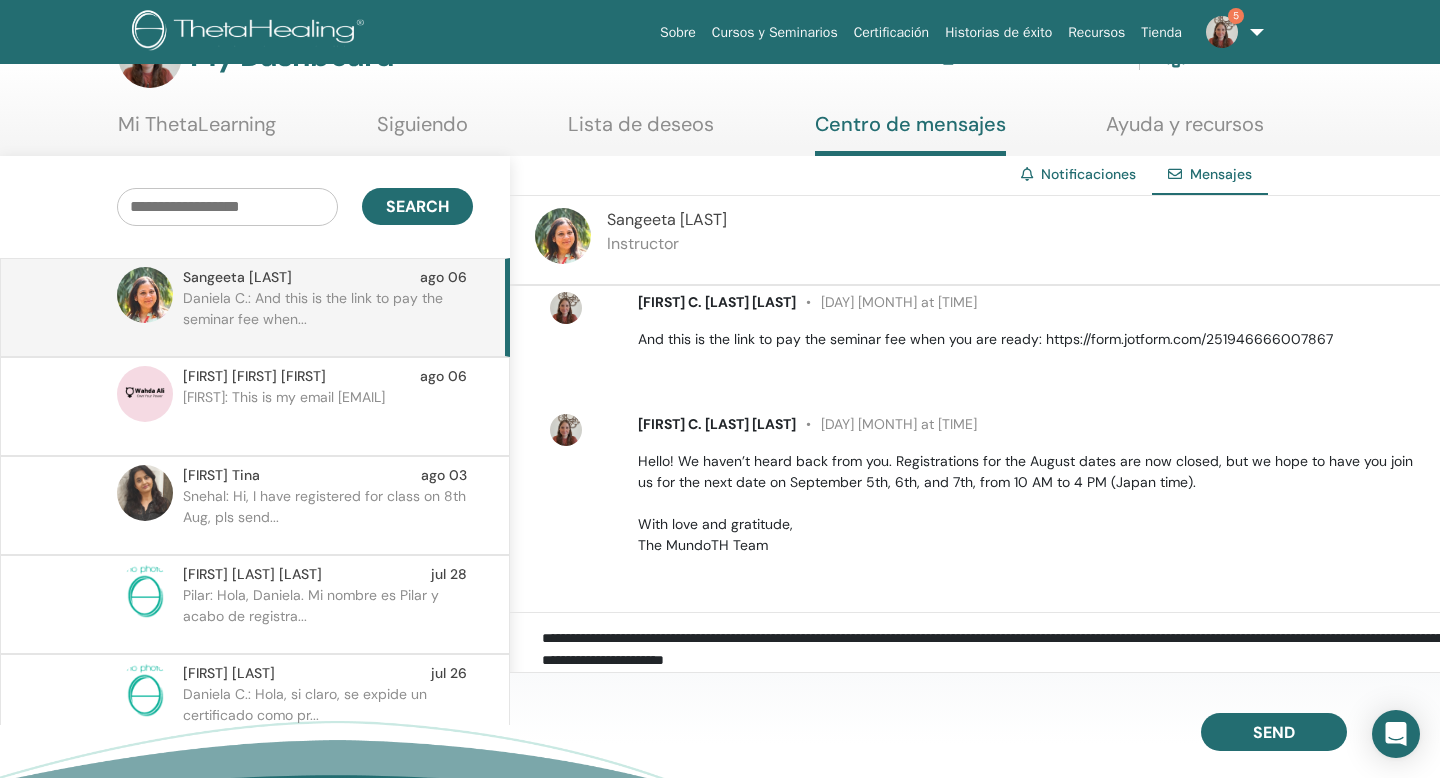 click on "Wahda: This is my email
wahda.ali@hotmail.com" at bounding box center [328, 417] 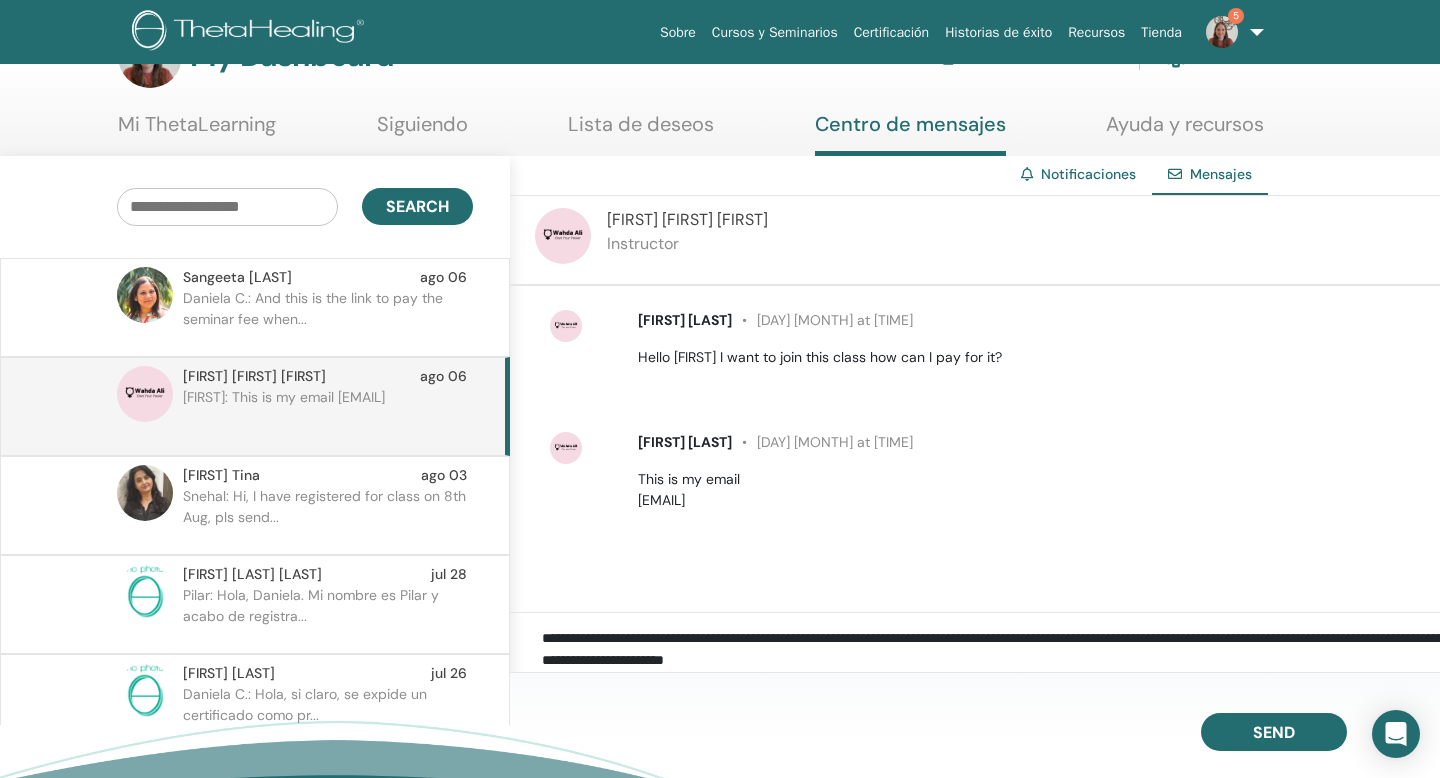 scroll, scrollTop: 0, scrollLeft: 0, axis: both 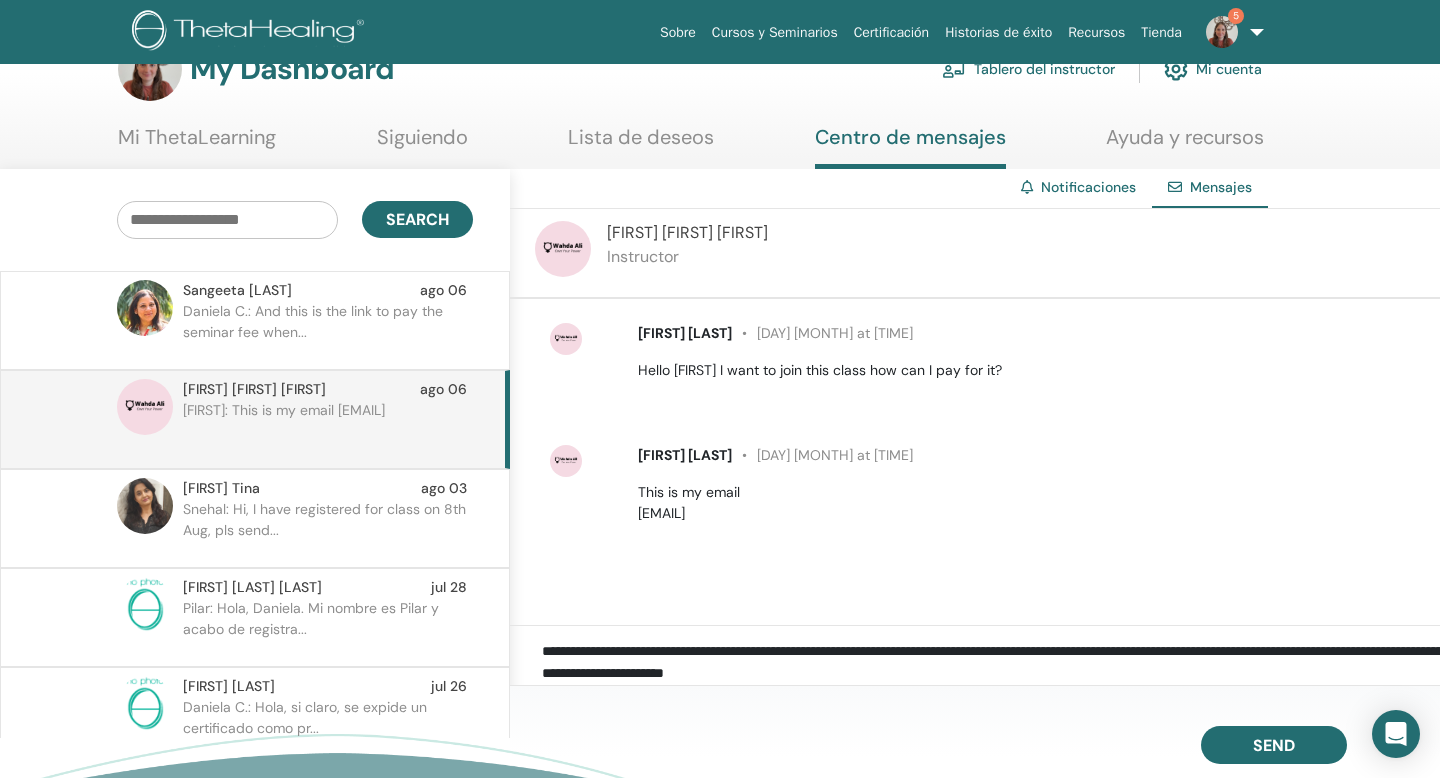 click on "**********" at bounding box center (991, 664) 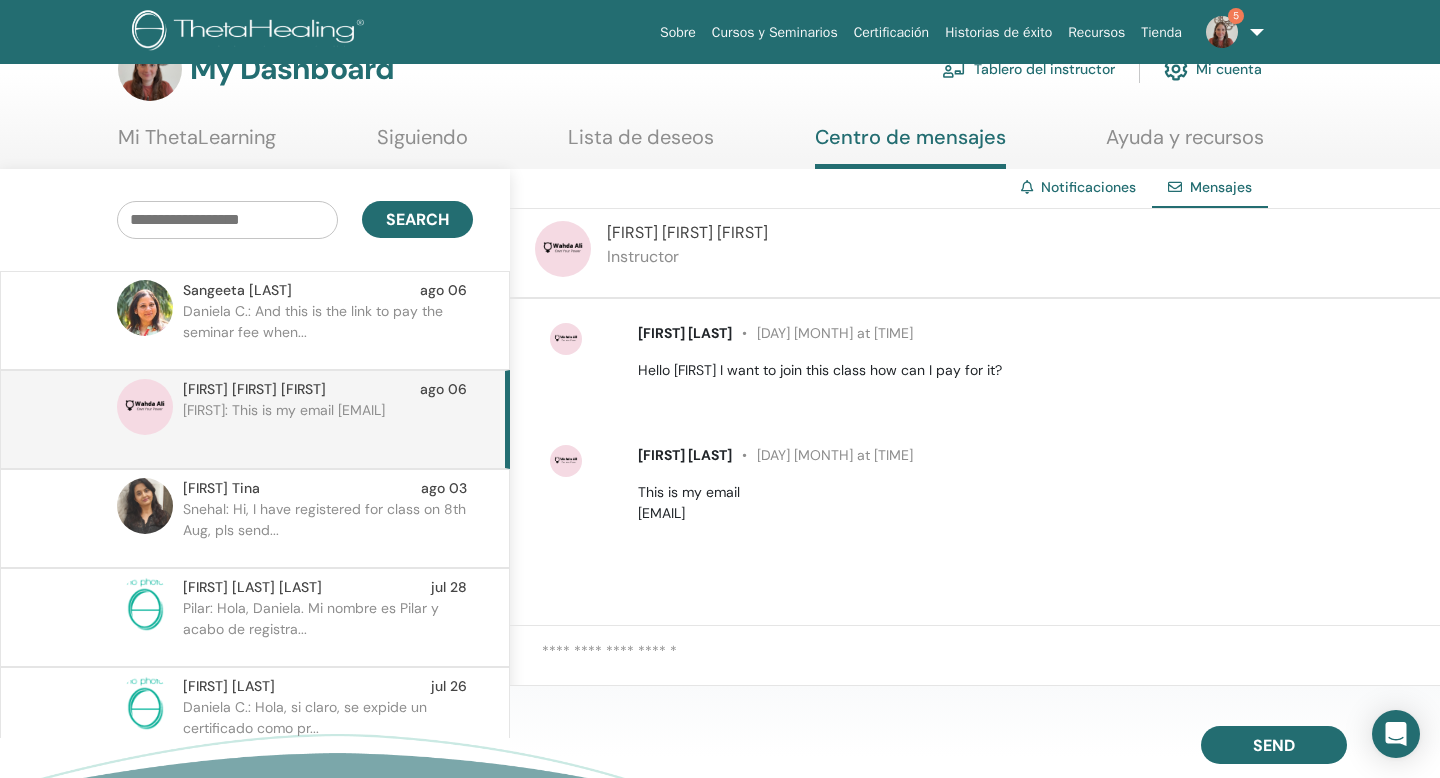 type on "*" 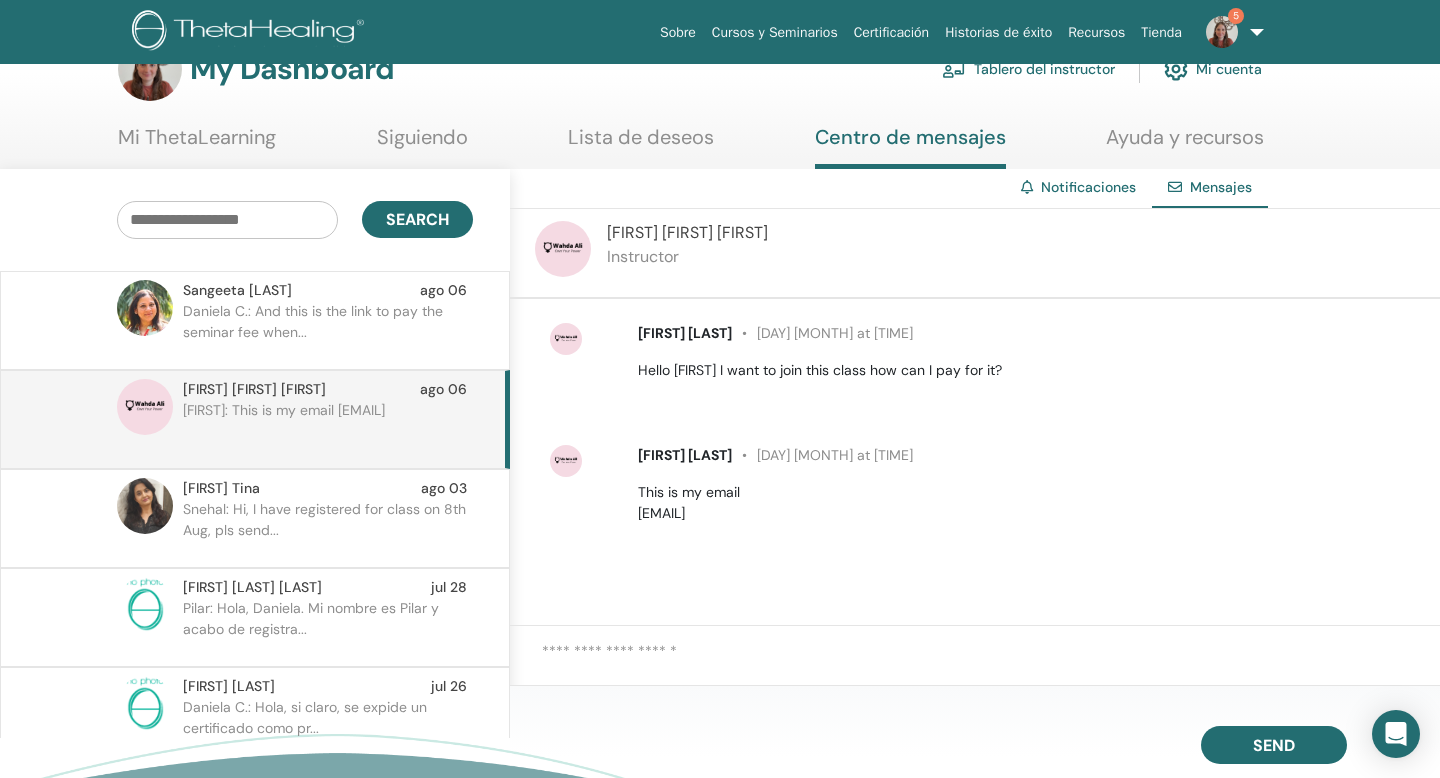 paste on "**********" 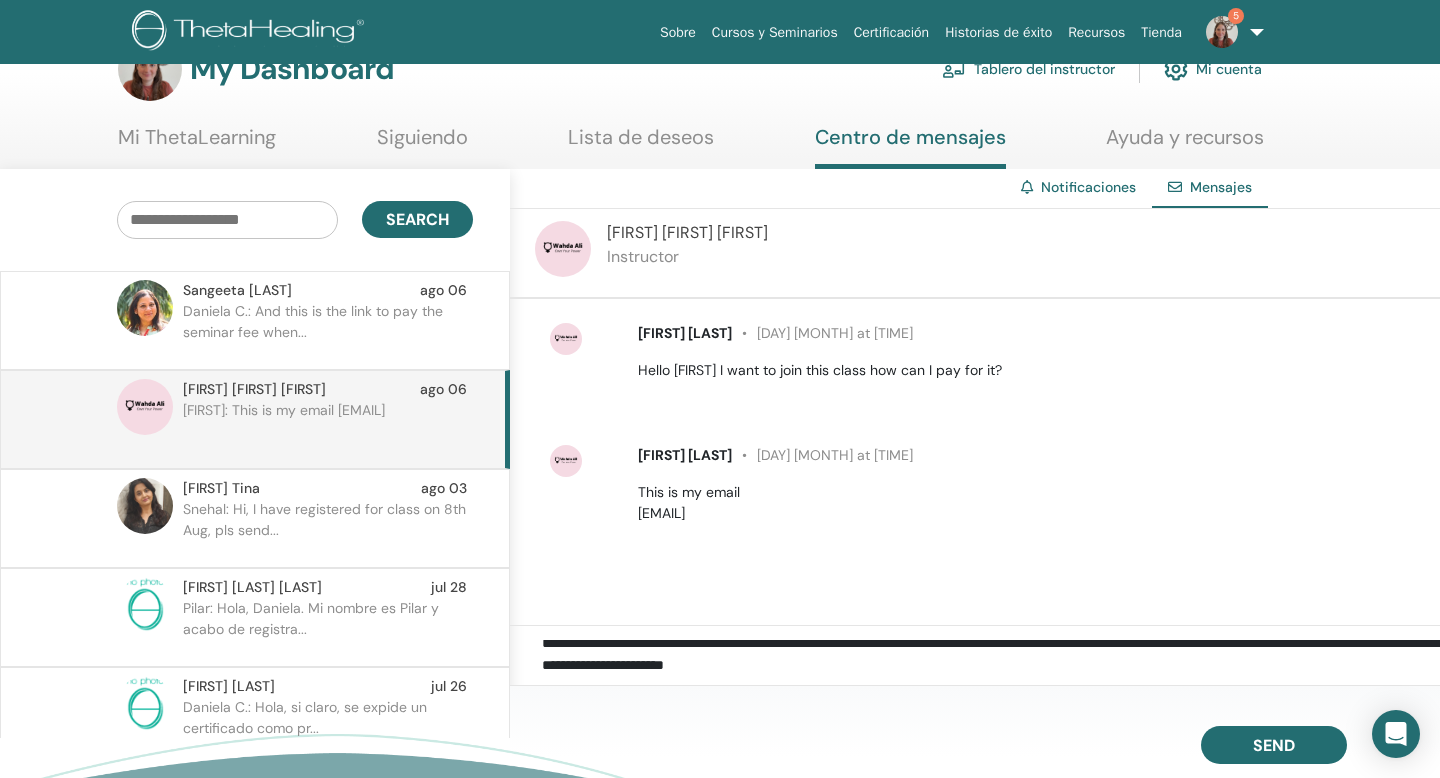 scroll, scrollTop: 1, scrollLeft: 0, axis: vertical 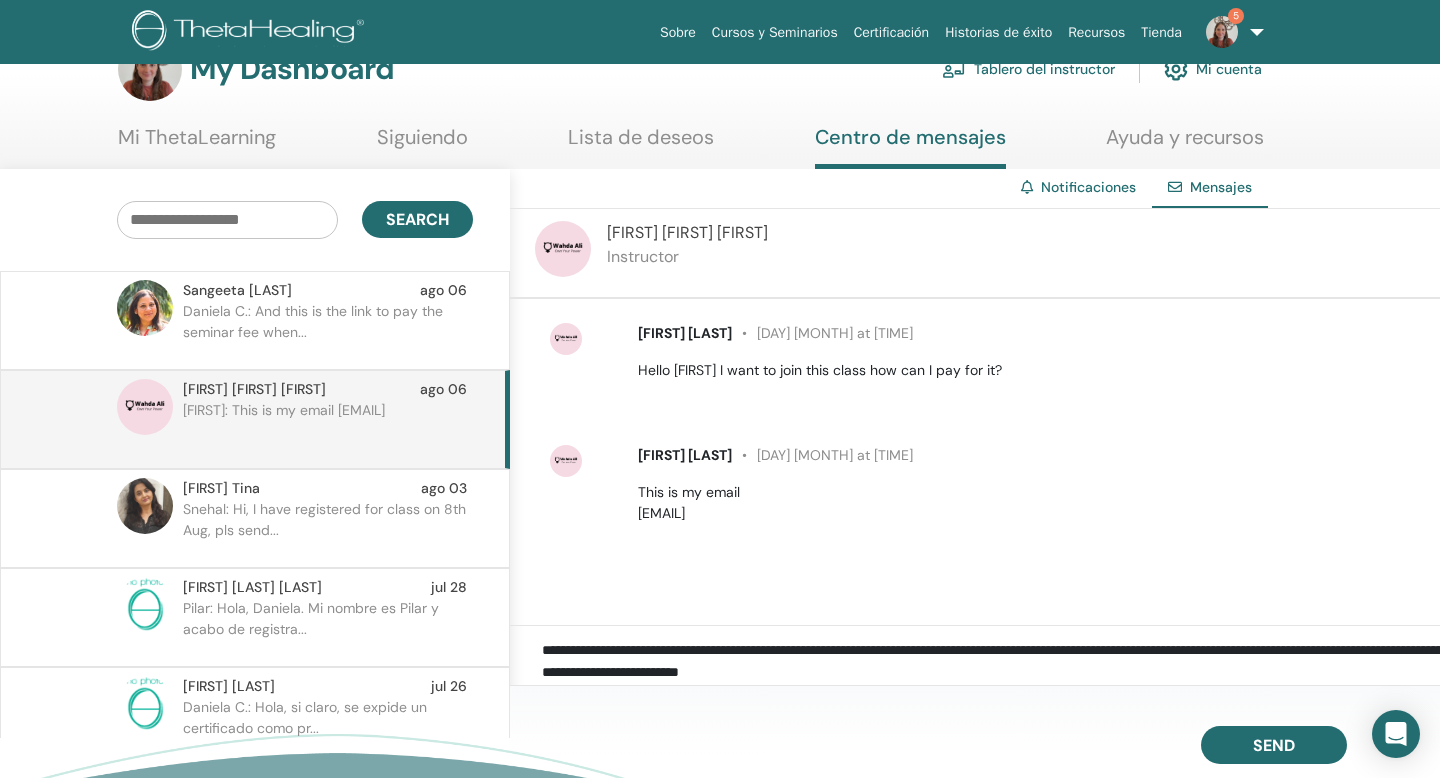 click on "Daniela C.: And this is the link to pay the seminar fee when..." at bounding box center (328, 331) 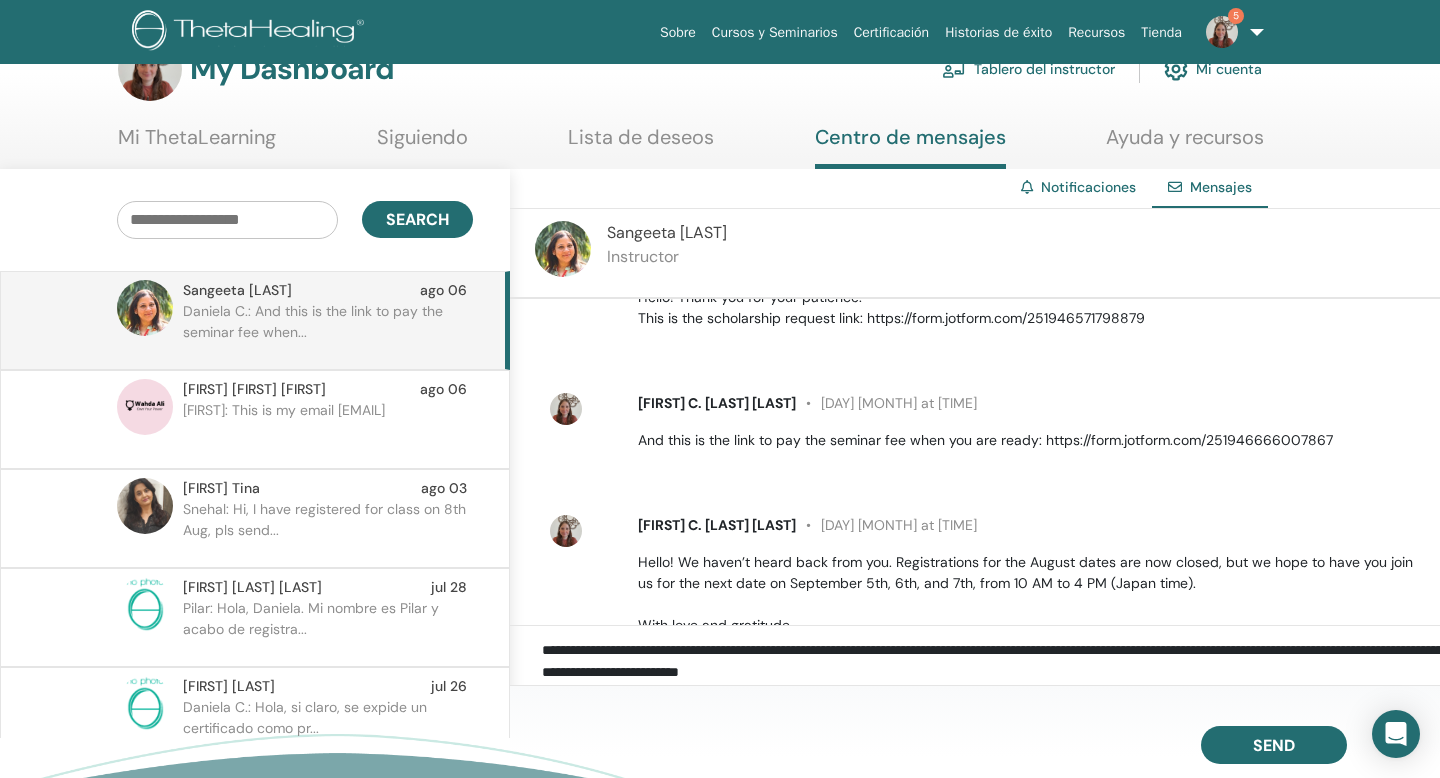 scroll, scrollTop: 1490, scrollLeft: 0, axis: vertical 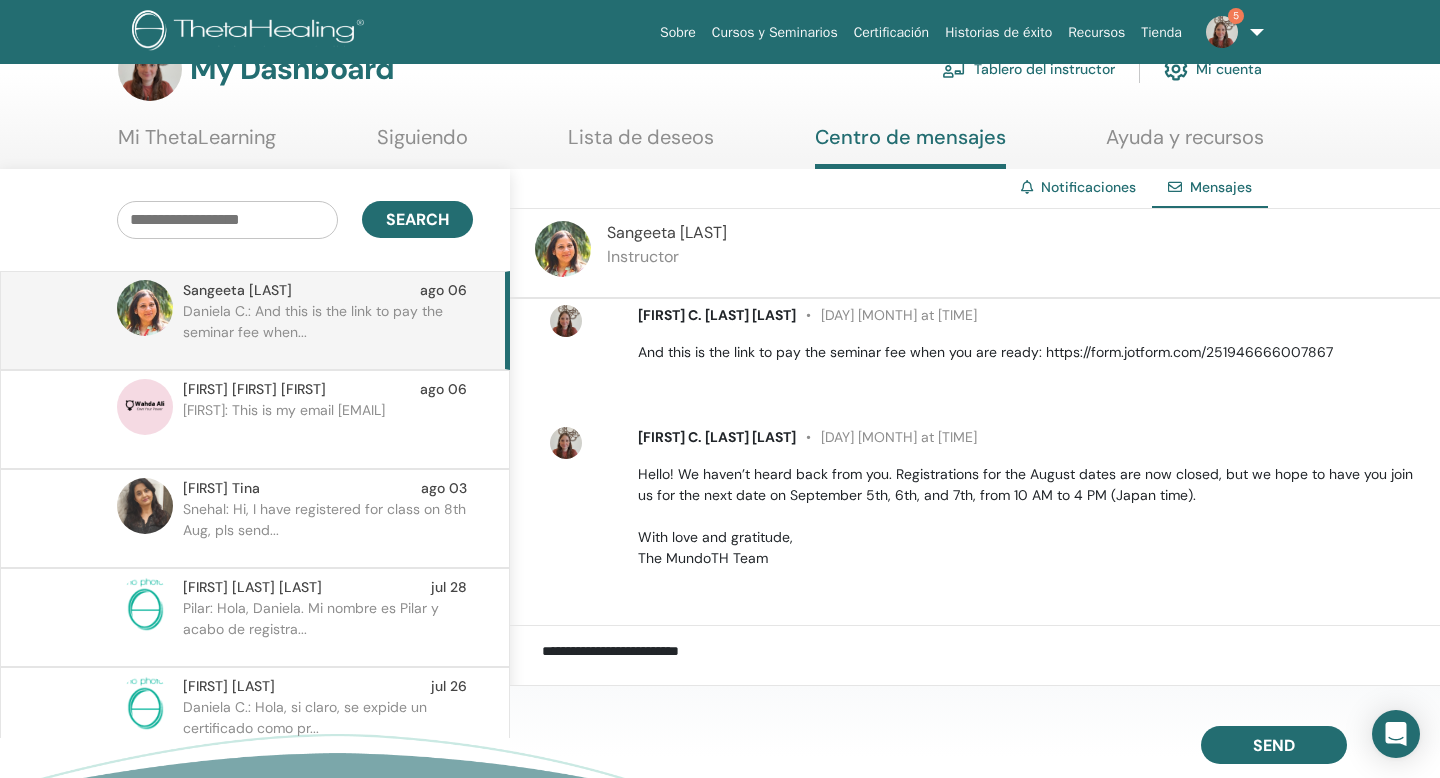 click on "**********" at bounding box center [991, 664] 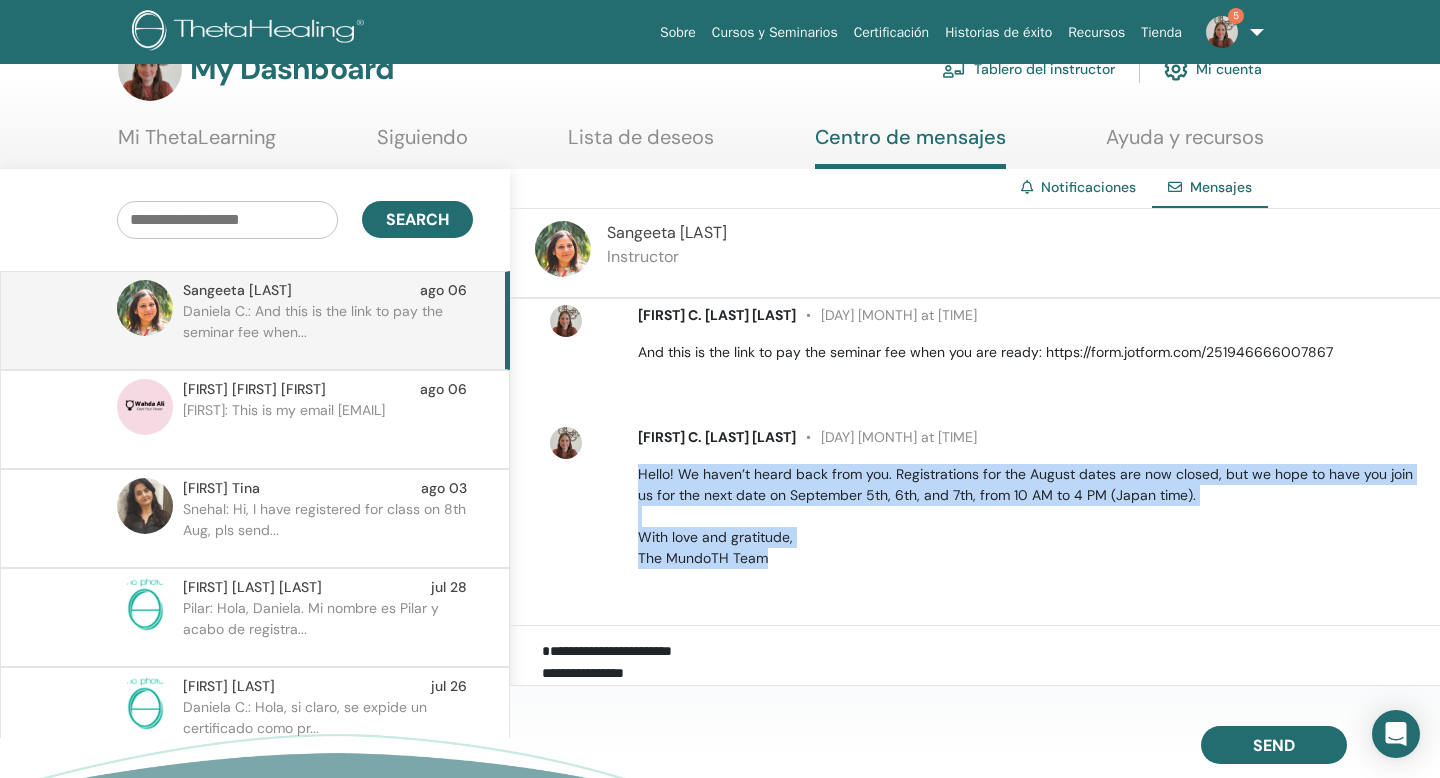 drag, startPoint x: 769, startPoint y: 554, endPoint x: 631, endPoint y: 470, distance: 161.55495 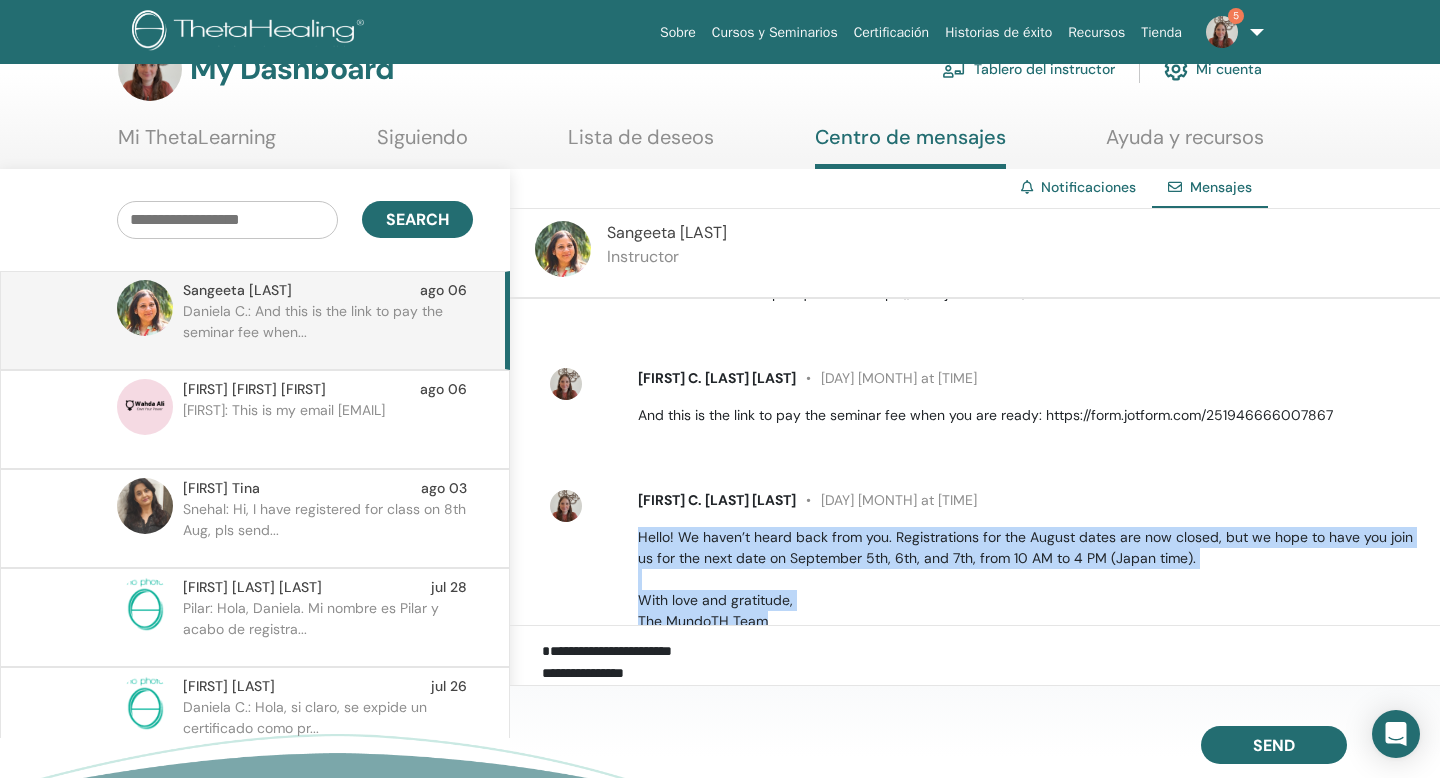 scroll, scrollTop: 1387, scrollLeft: 0, axis: vertical 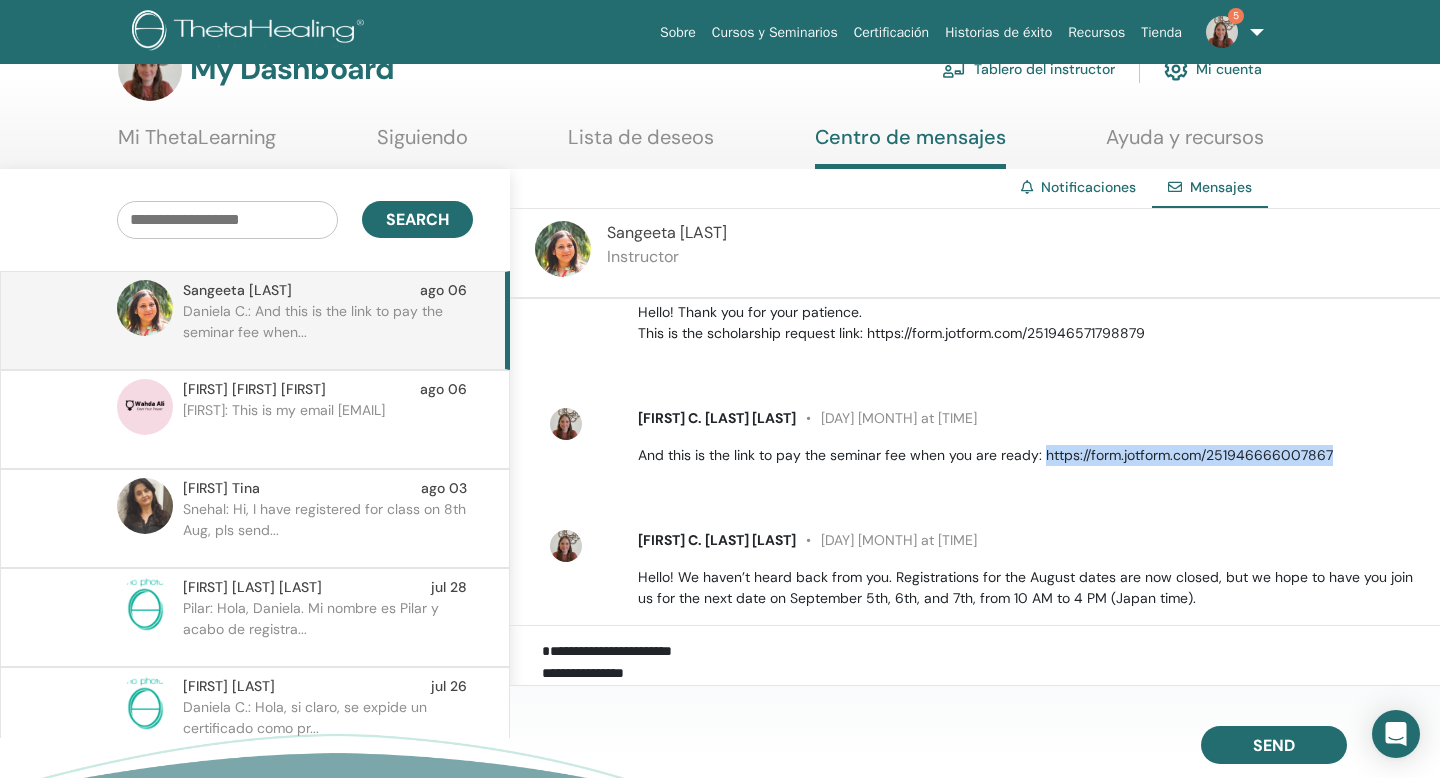 drag, startPoint x: 1045, startPoint y: 454, endPoint x: 1335, endPoint y: 459, distance: 290.0431 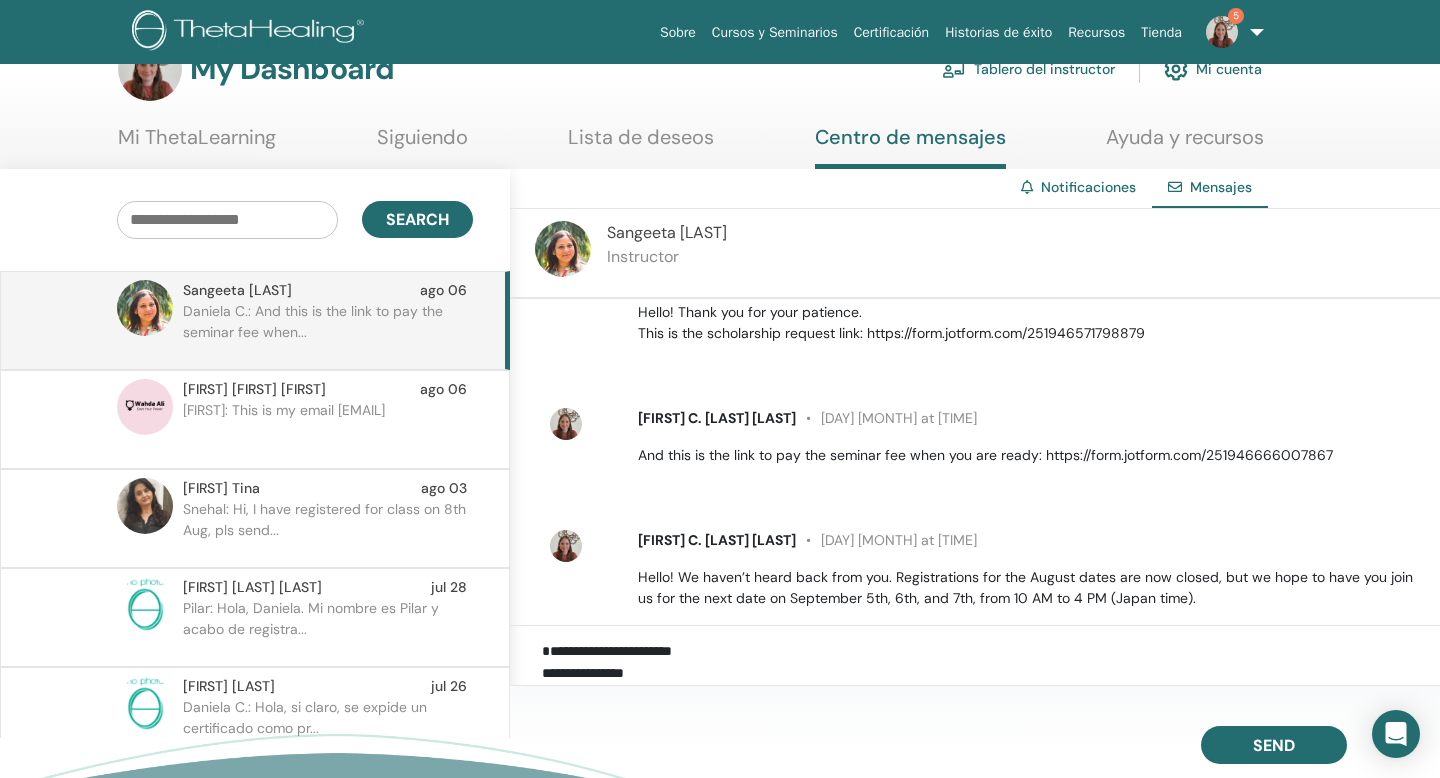 click on "Sangeeta Khandelwal 26 de junio at 12:38 a.m. Hi, I would love to join your seminar finding light in grief in July. Can you grant a scholarship for the same please Daniela C. Valdatti Ayala 9 de julio at 3:31 p.m. Hello, there’s always a possibility to support you. Please feel free to share a WhatsApp number so we can contact you,
or you can reach out to my office at (+52 3319260529)
they’ll be happy to assist you with your registration and possibly a scholarship.
Love and gratitude,
Daniela
With love and gratitude,
Daniela Sangeeta Khandelwal 16 de julio at 11:37 a.m. My no is +9111 9810372064 Sangeeta Khandelwal 16 de julio at 11:38 a.m. The one in august suits India time better
Love
Sangeeta Daniela C. Valdatti Ayala 16 de julio at 5:49 p.m. Sounds good! If you need anything, feel free to write to me, happy to help. Sangeeta Khandelwal 19 de julio at 12:30 p.m. Would really appreciate if I could get a scholarship Daniela C. Valdatti Ayala 19 de julio at 4:39 p.m. Sangeeta Khandelwal Ok thamks" at bounding box center [991, -196] 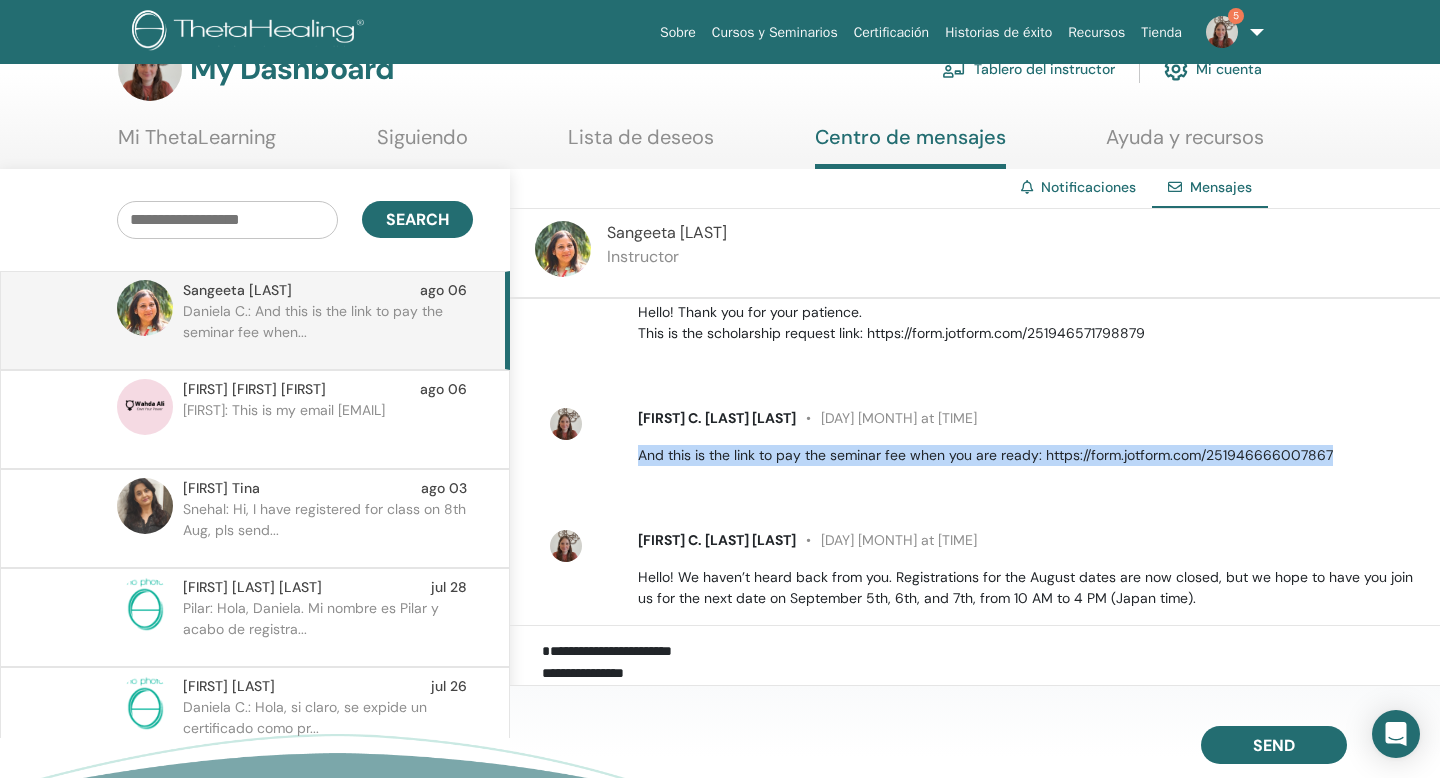 drag, startPoint x: 640, startPoint y: 456, endPoint x: 1353, endPoint y: 459, distance: 713.0063 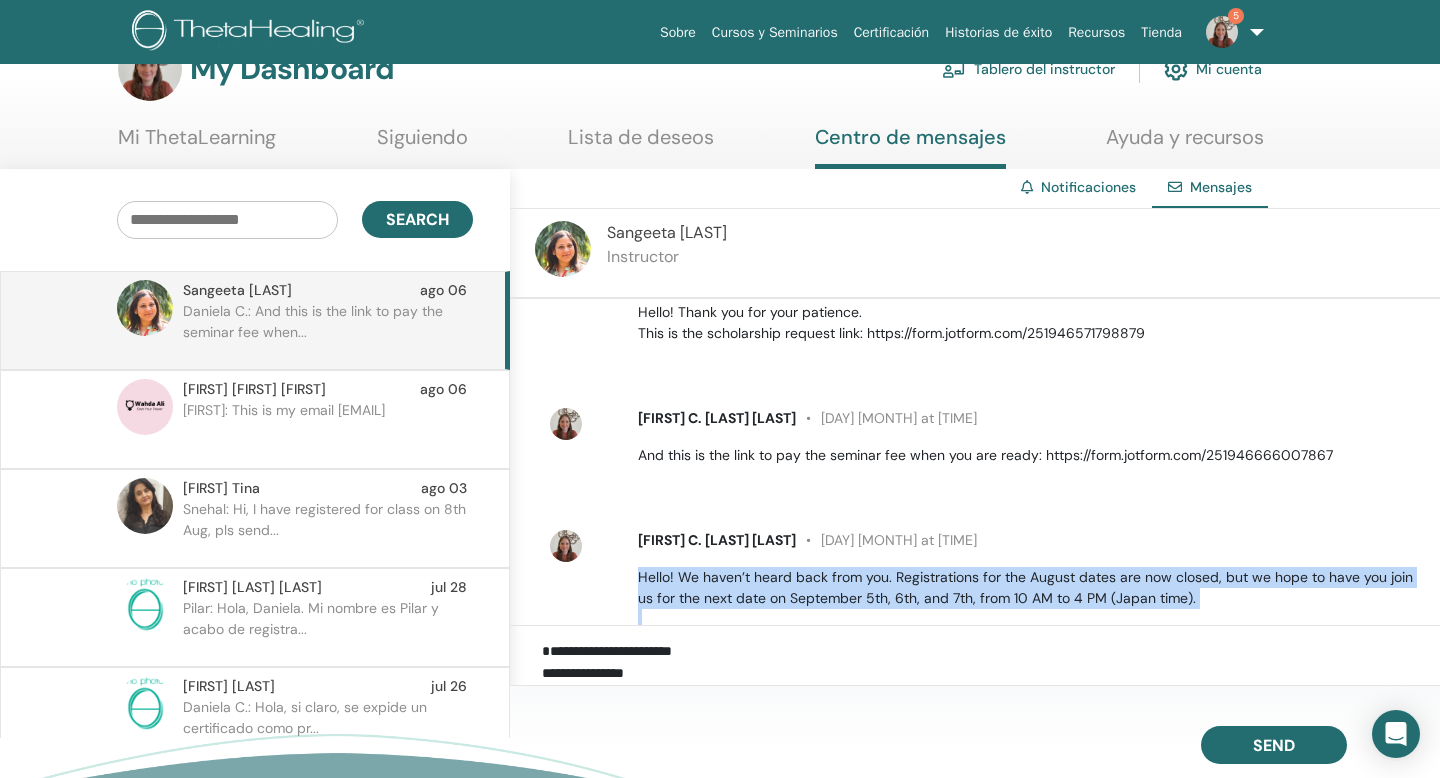 scroll, scrollTop: 1490, scrollLeft: 0, axis: vertical 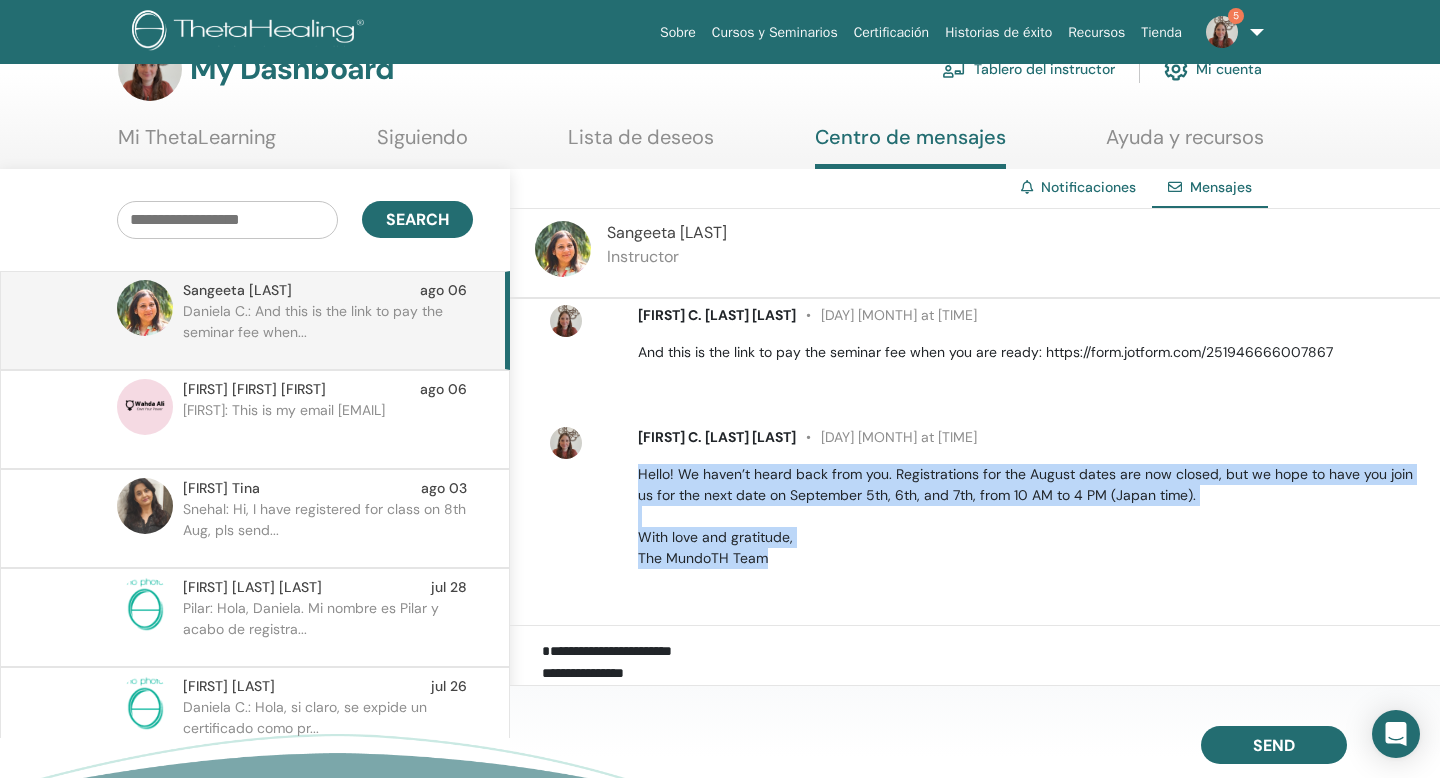 drag, startPoint x: 638, startPoint y: 572, endPoint x: 655, endPoint y: 645, distance: 74.953316 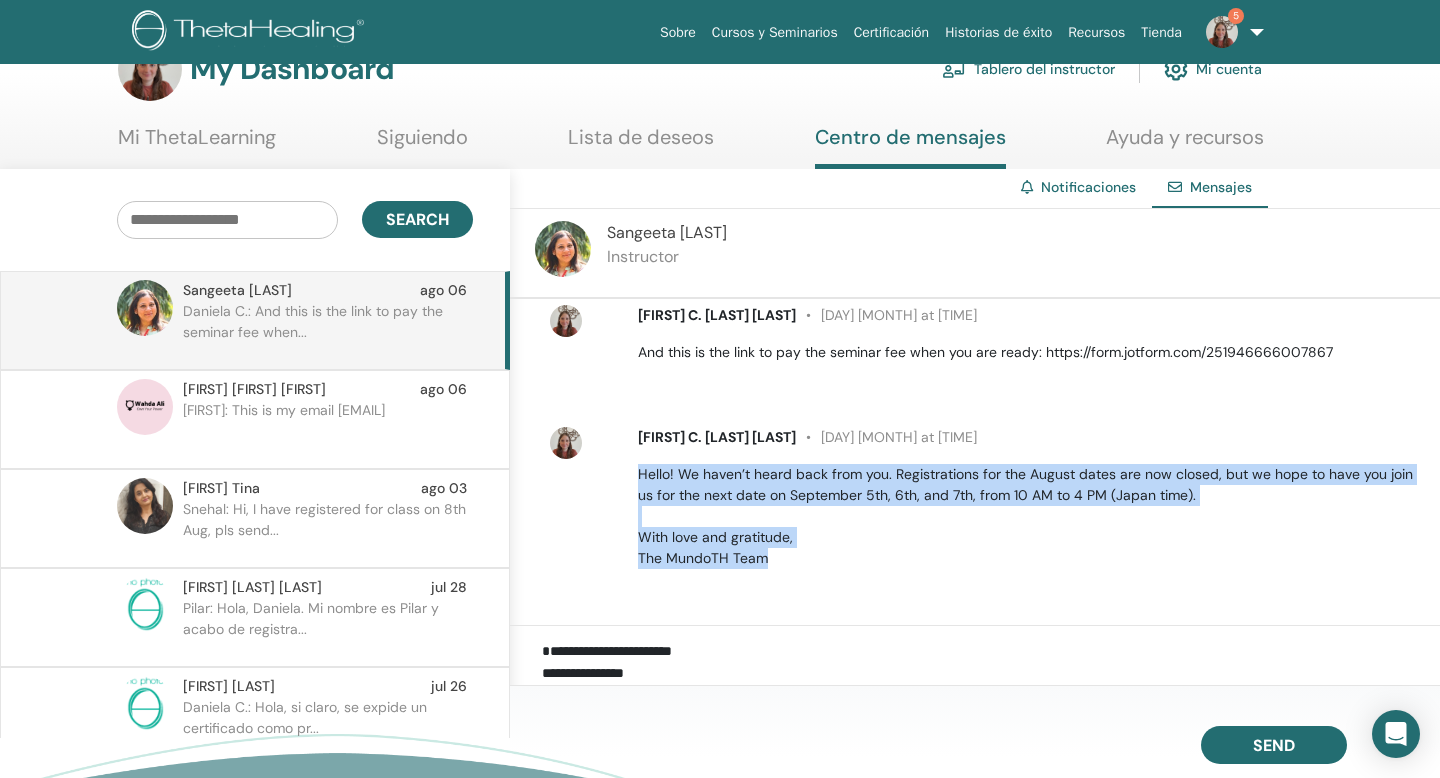 click on "Wahda: This is my email
wahda.ali@hotmail.com" at bounding box center (328, 430) 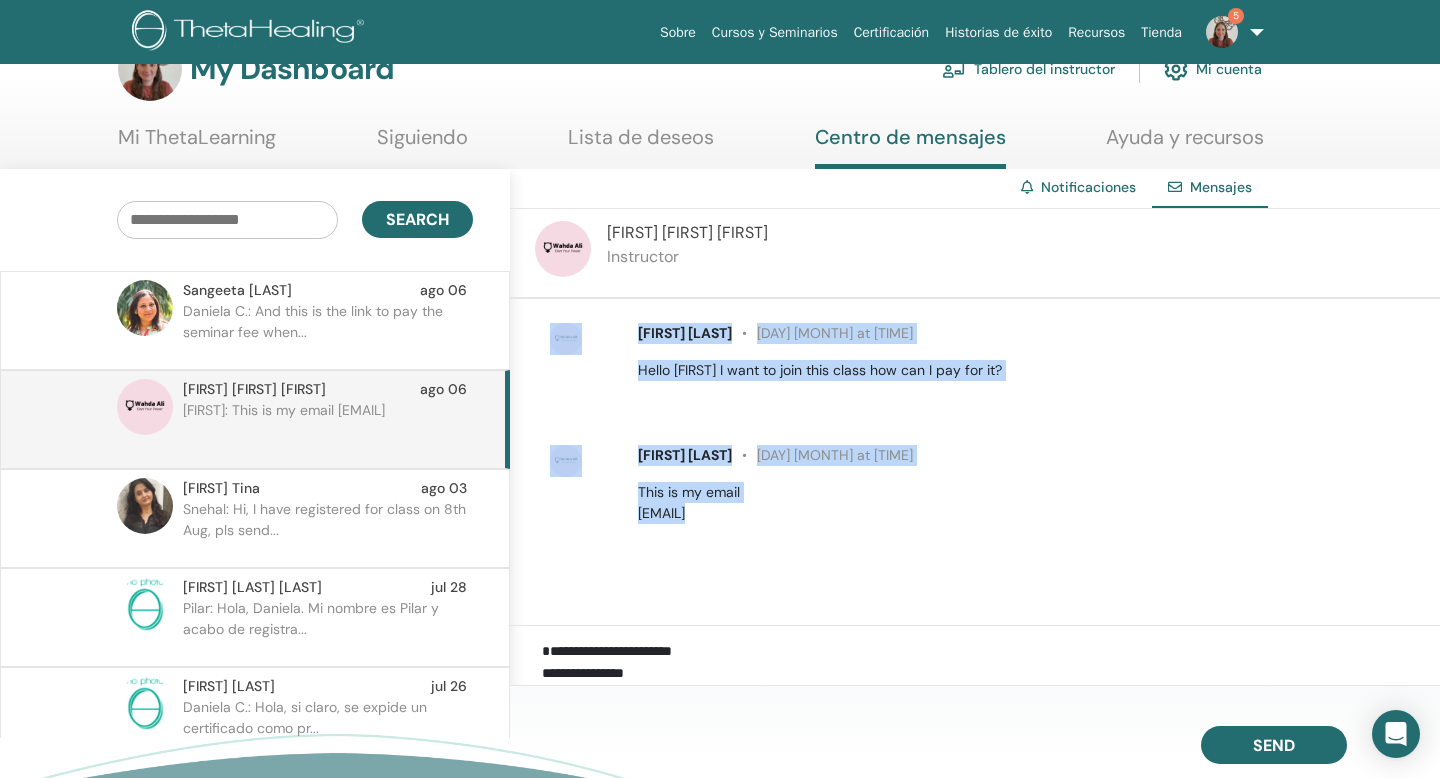 scroll, scrollTop: 0, scrollLeft: 0, axis: both 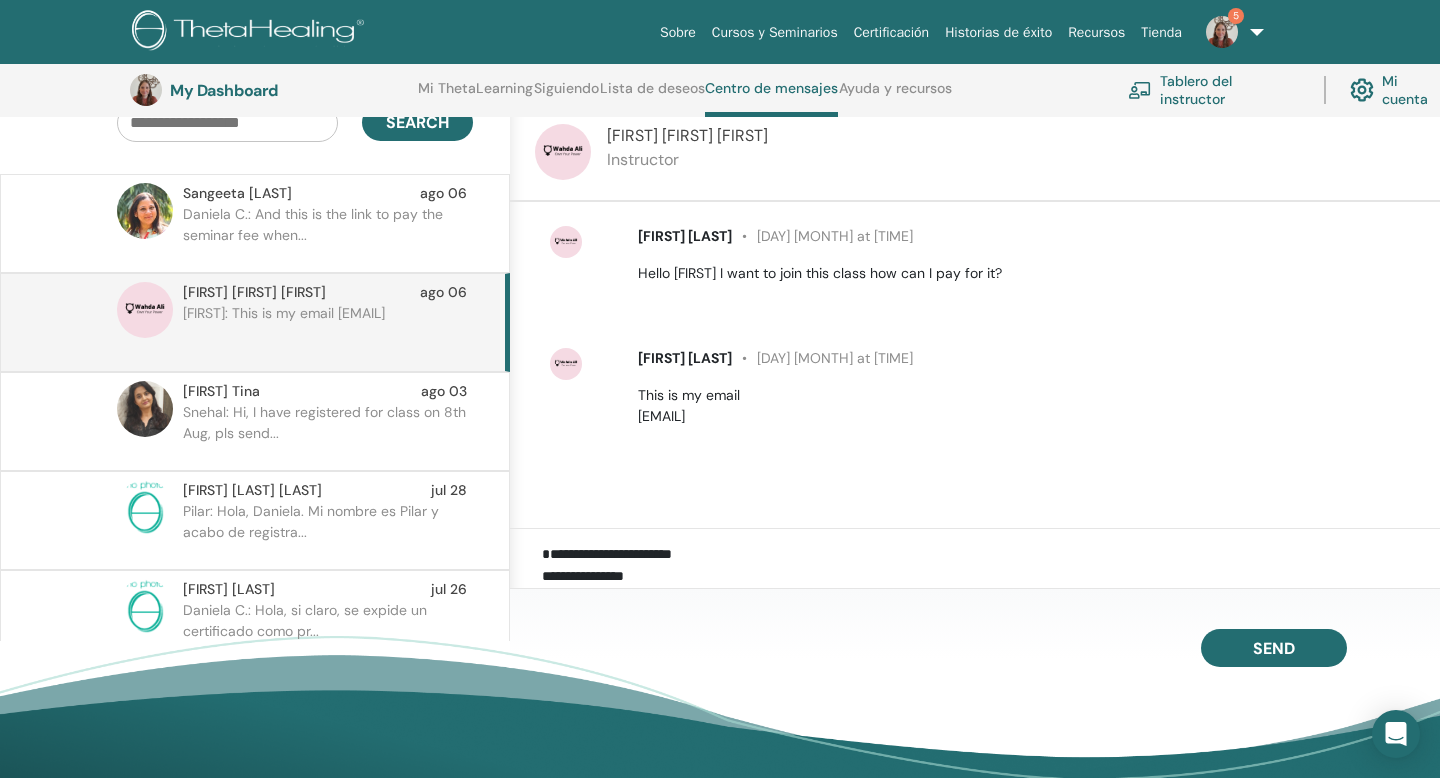 click on "**********" at bounding box center (991, 567) 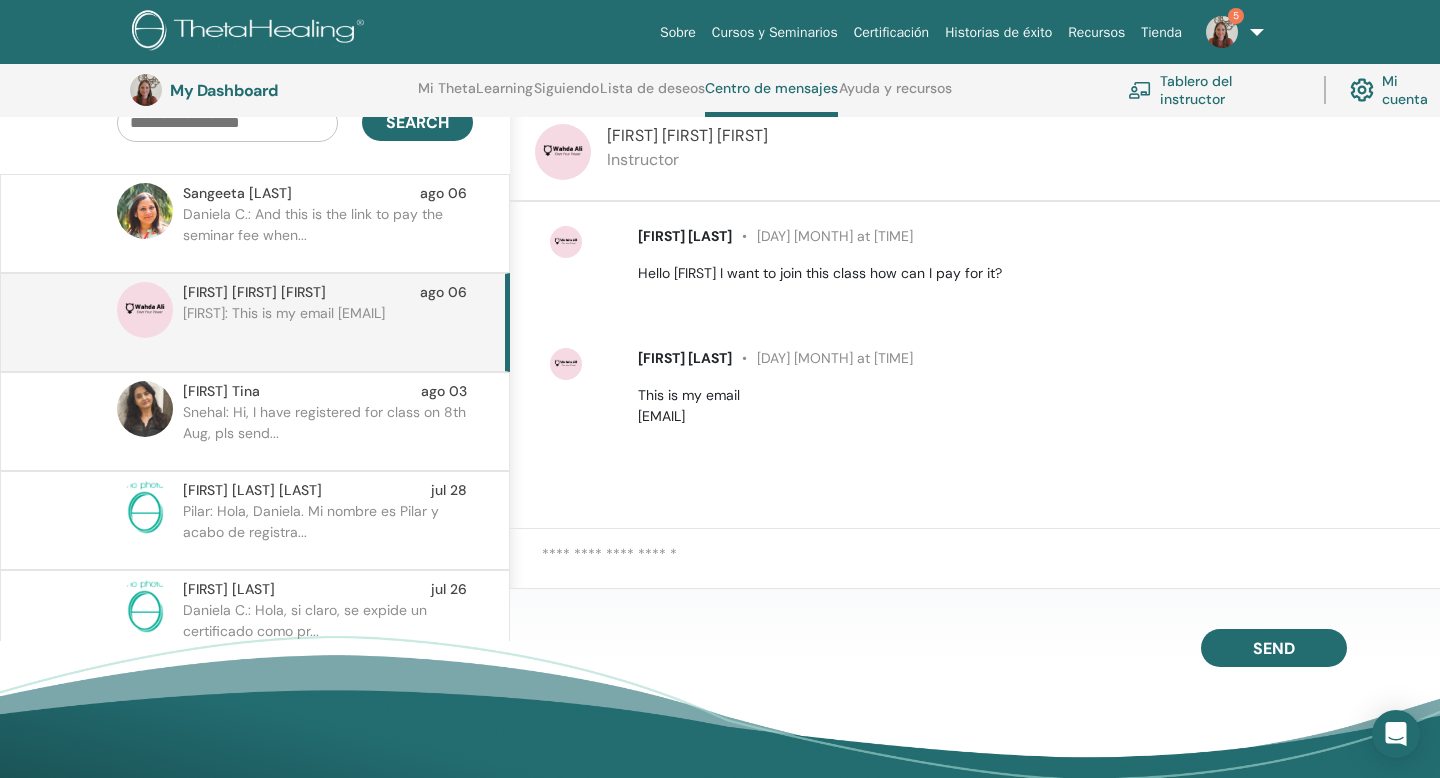paste on "**********" 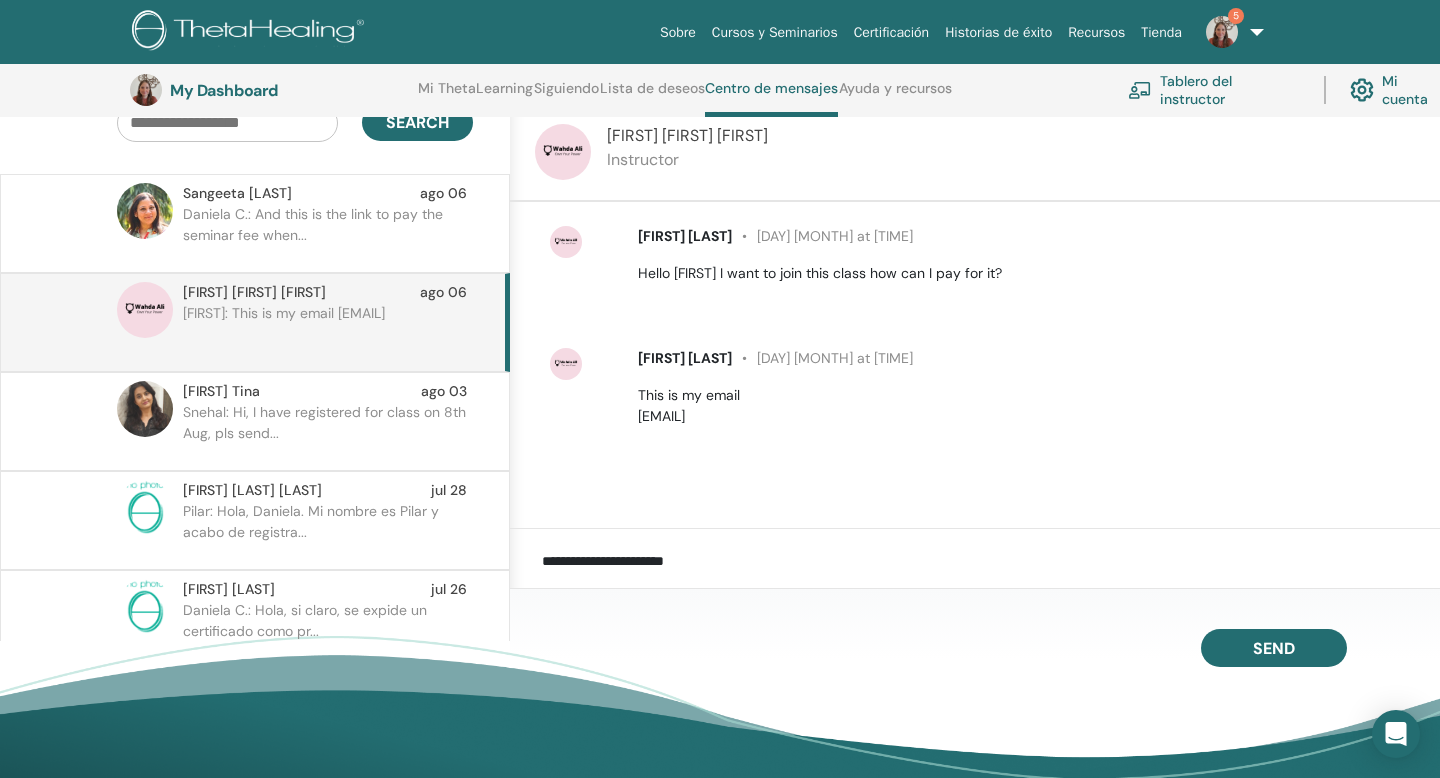 scroll, scrollTop: 67, scrollLeft: 0, axis: vertical 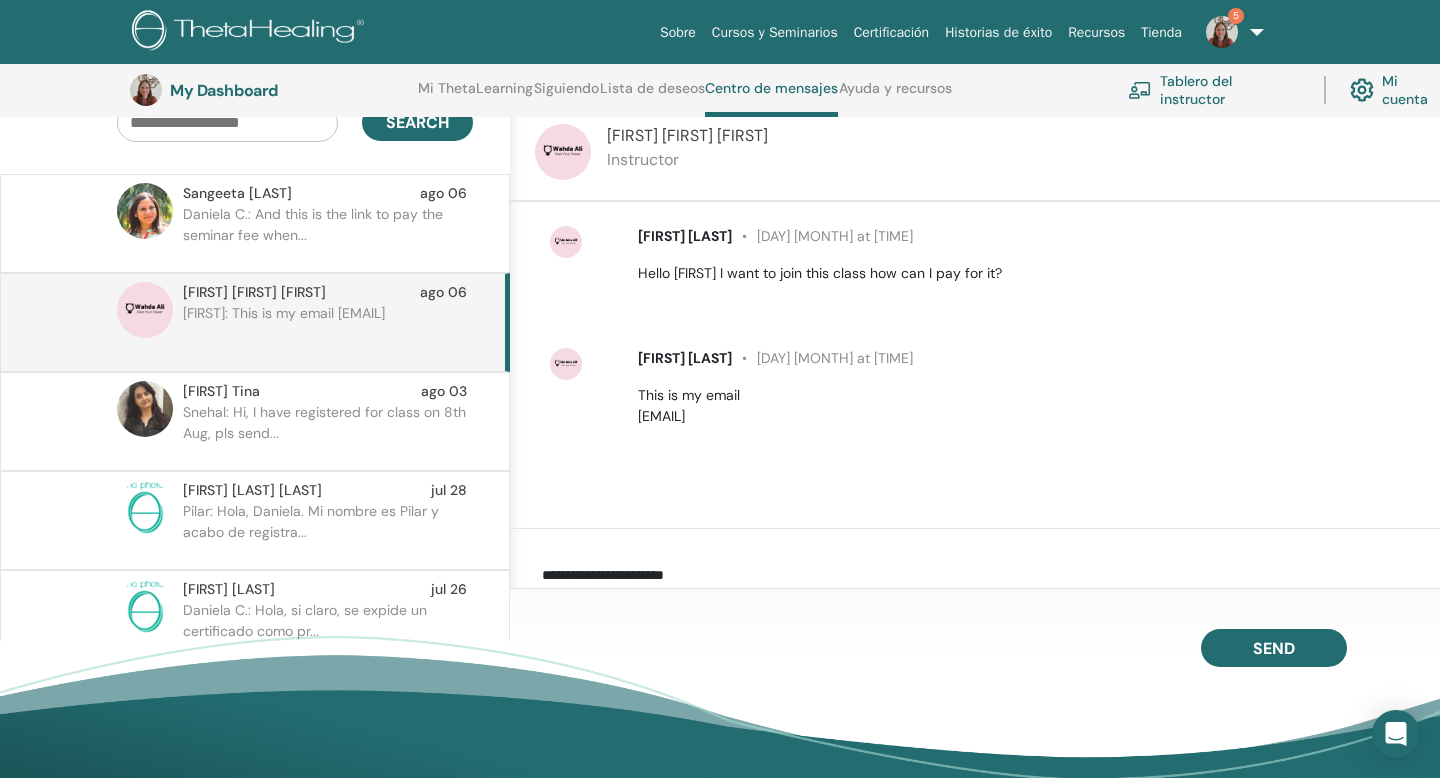 paste on "**********" 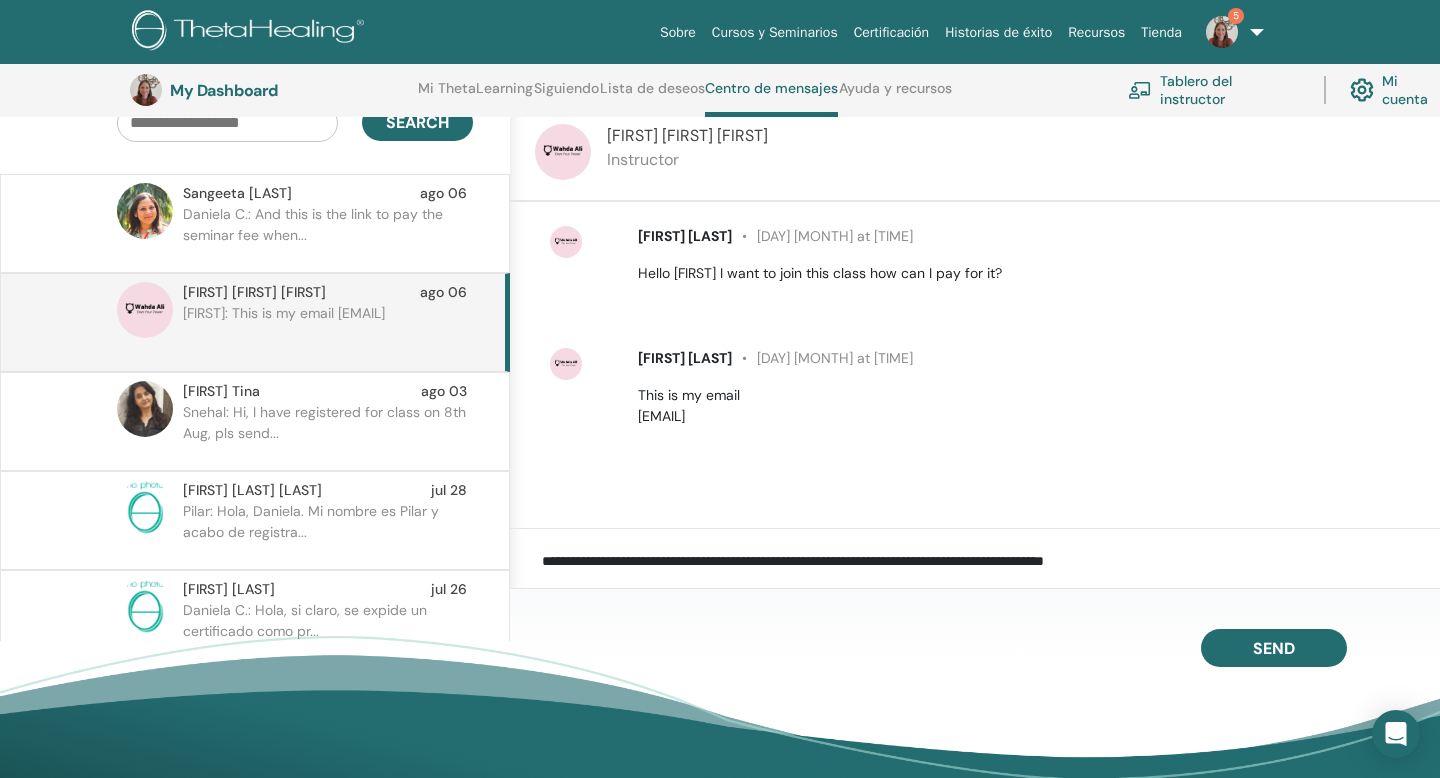 scroll, scrollTop: 59, scrollLeft: 0, axis: vertical 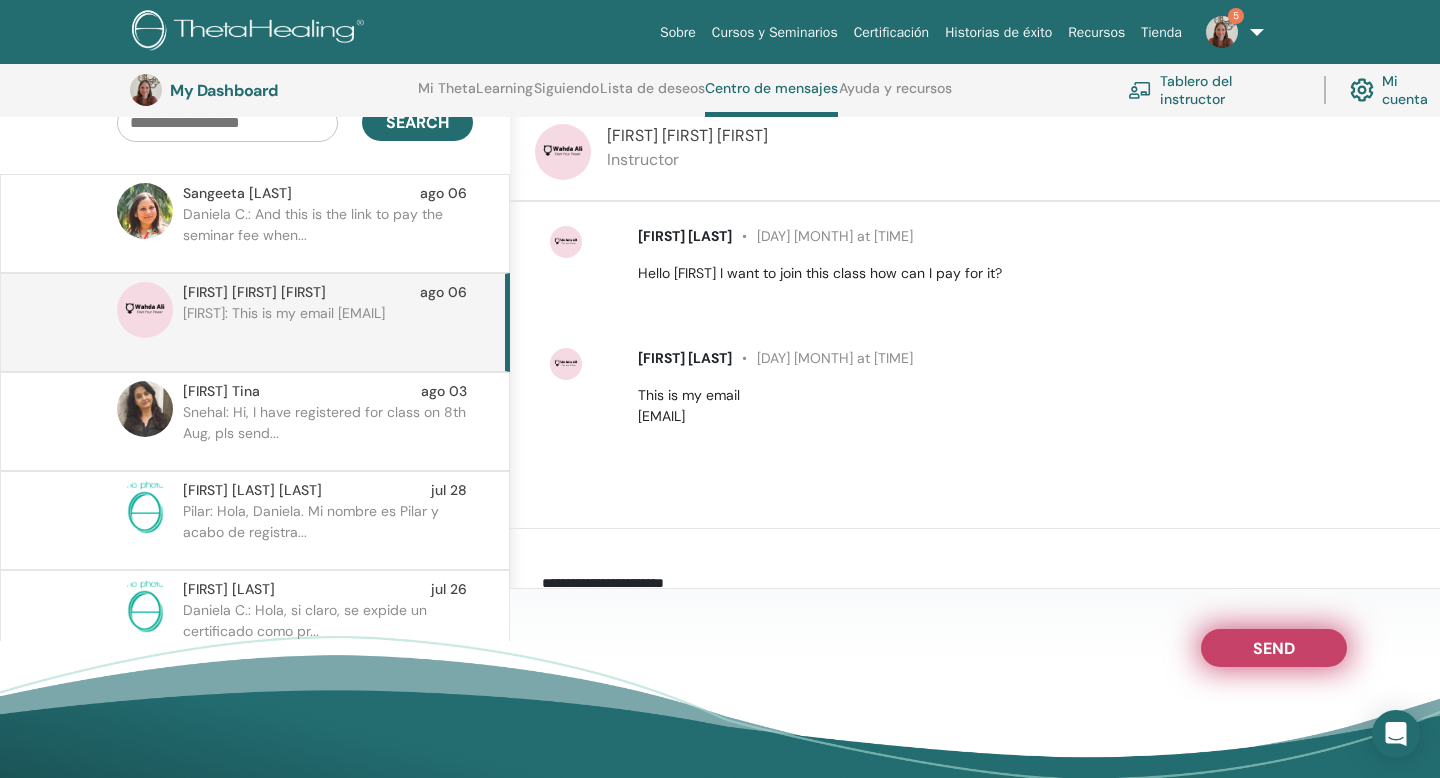 type on "**********" 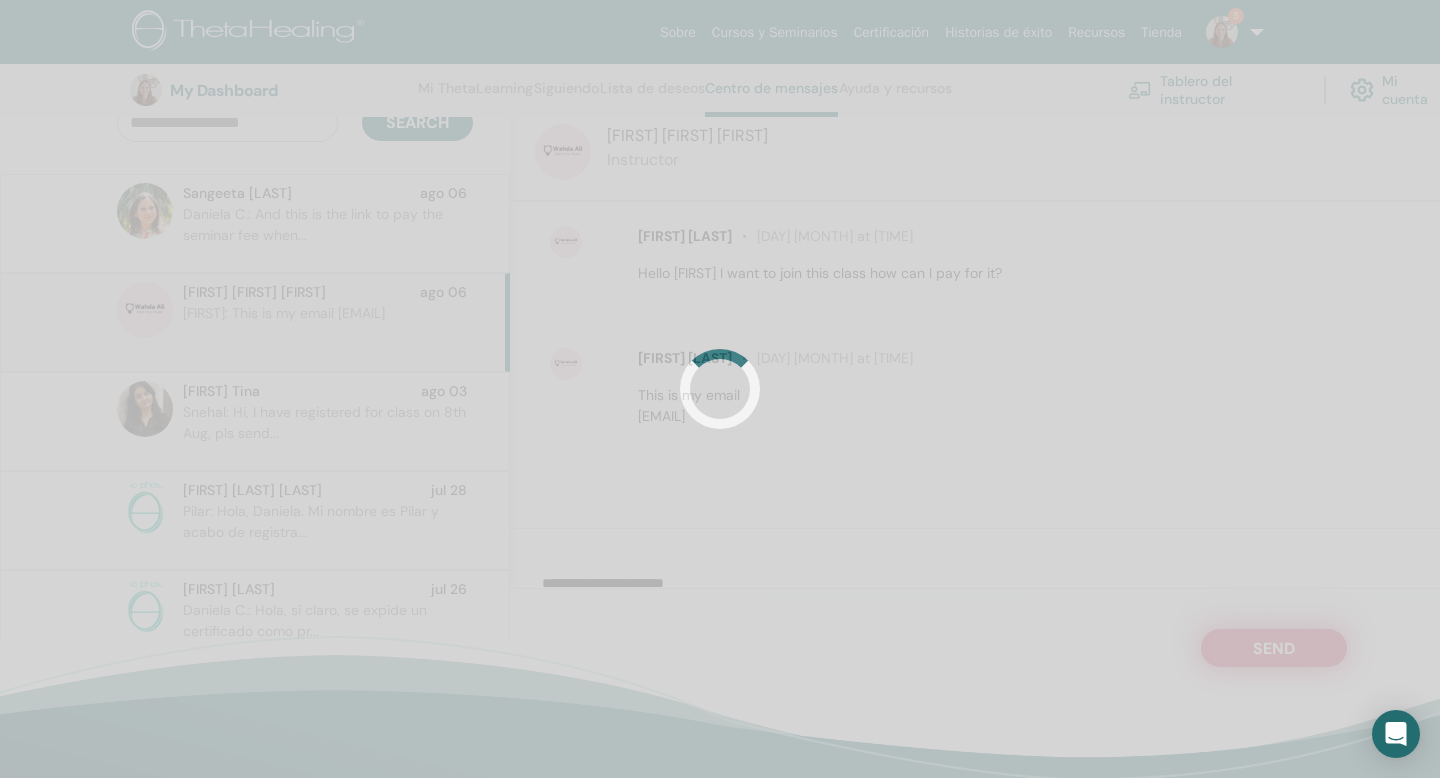 scroll, scrollTop: 0, scrollLeft: 0, axis: both 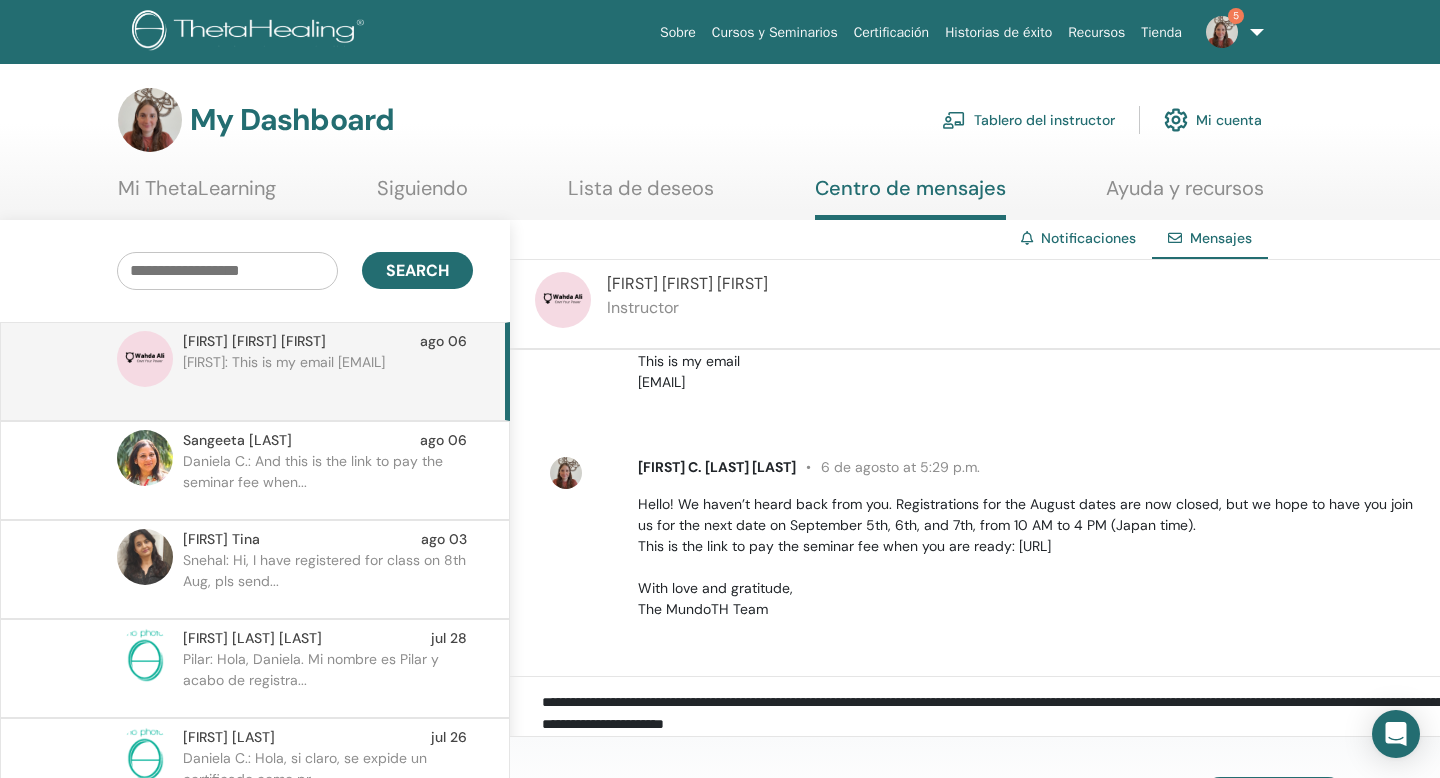 click on "Tablero del instructor" at bounding box center [1028, 120] 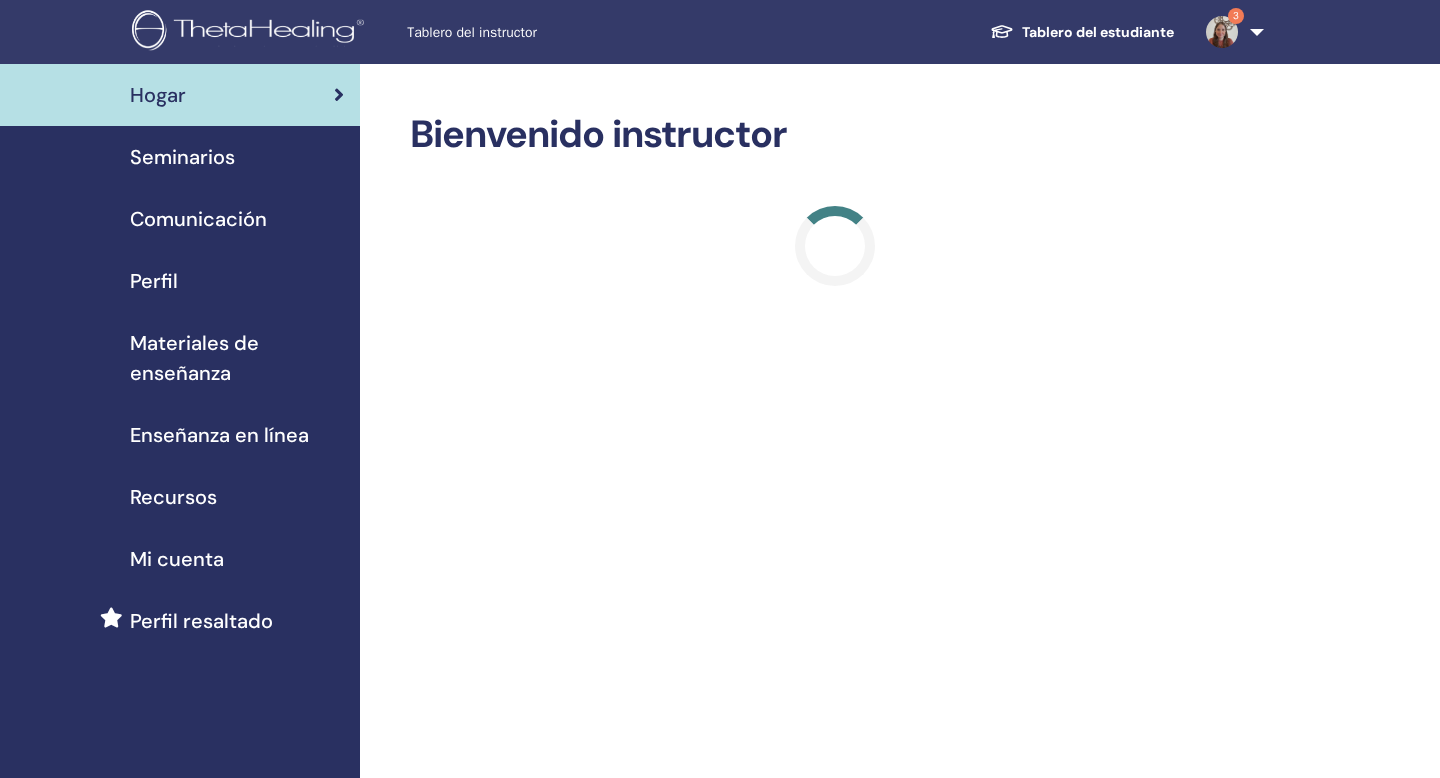 scroll, scrollTop: 0, scrollLeft: 0, axis: both 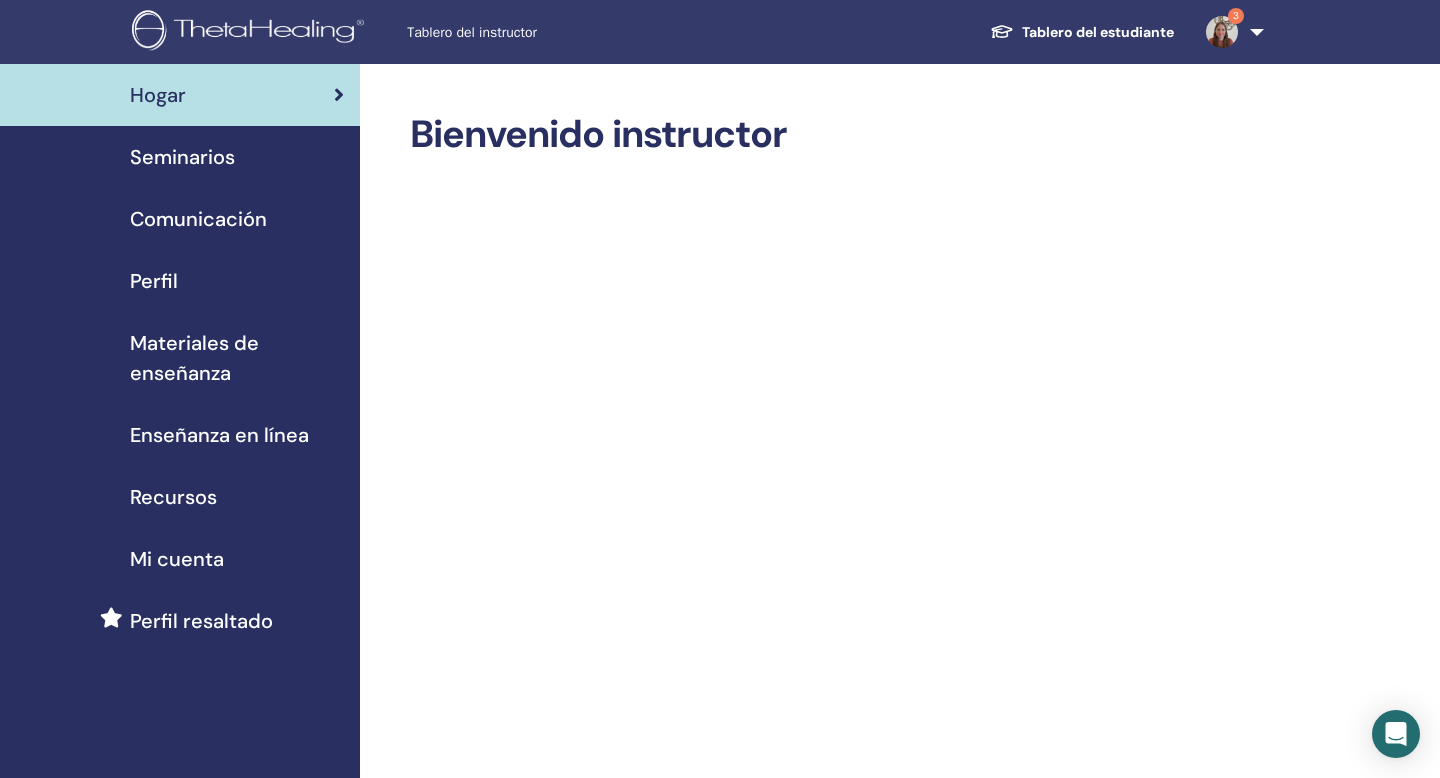 click at bounding box center (1222, 32) 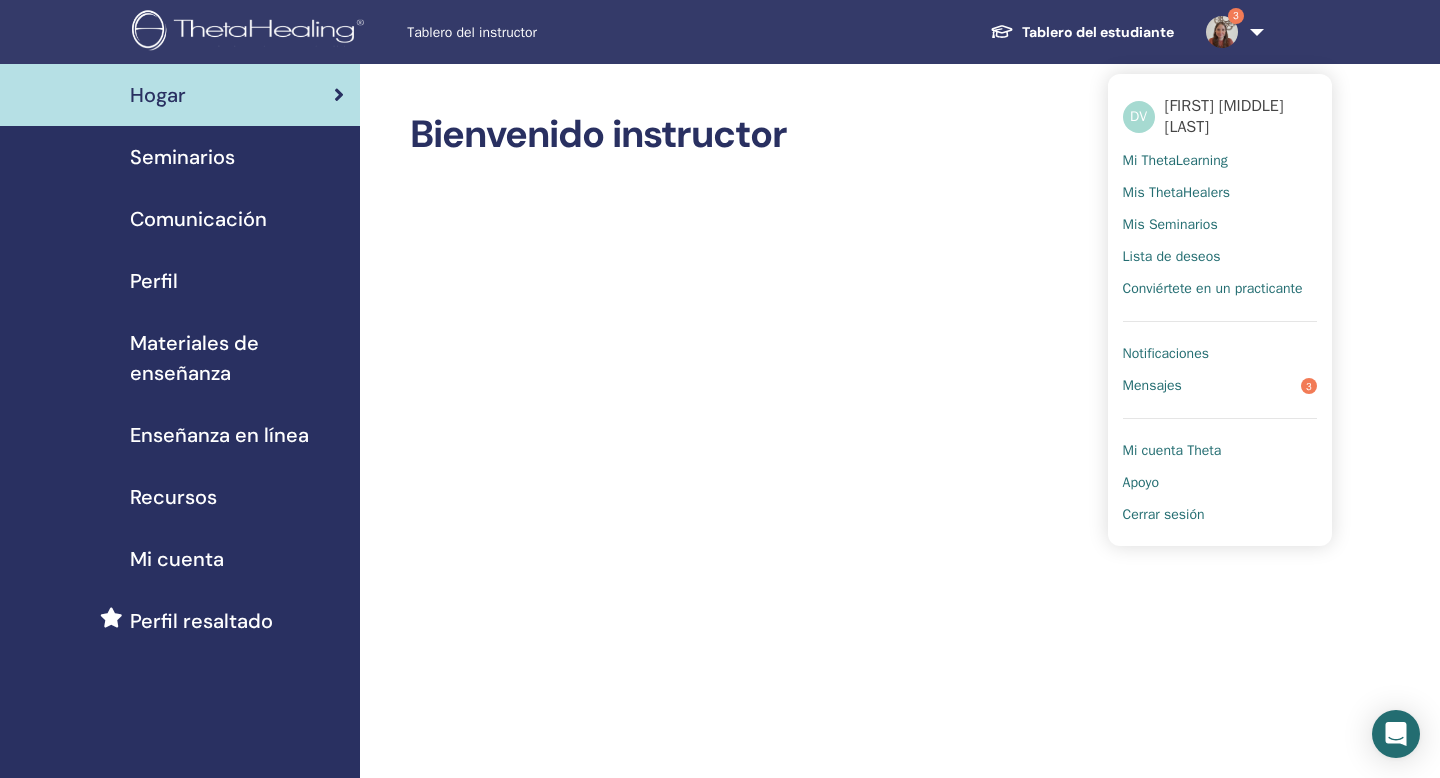 click on "Mensajes 3" at bounding box center (1220, 386) 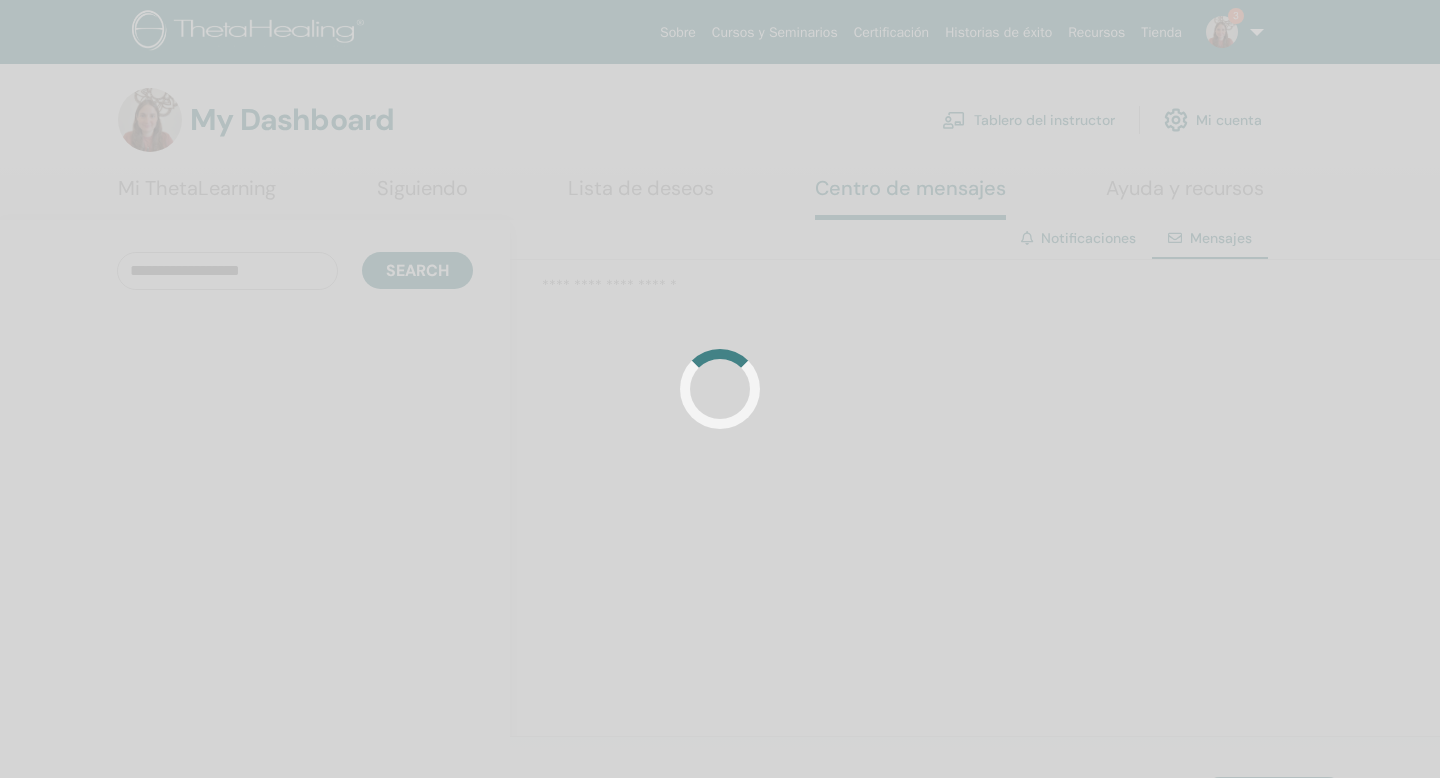 scroll, scrollTop: 0, scrollLeft: 0, axis: both 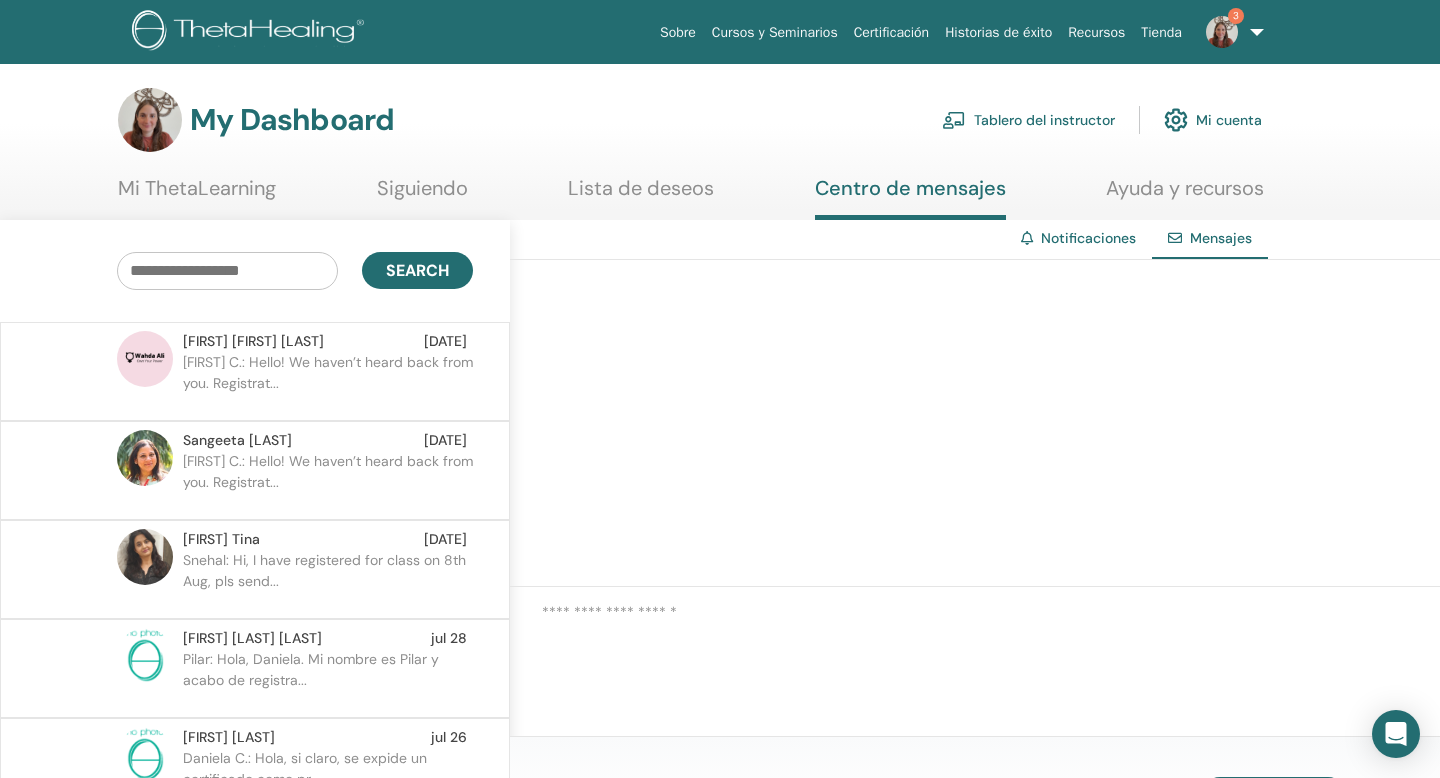 click on "Tablero del instructor" at bounding box center [1028, 120] 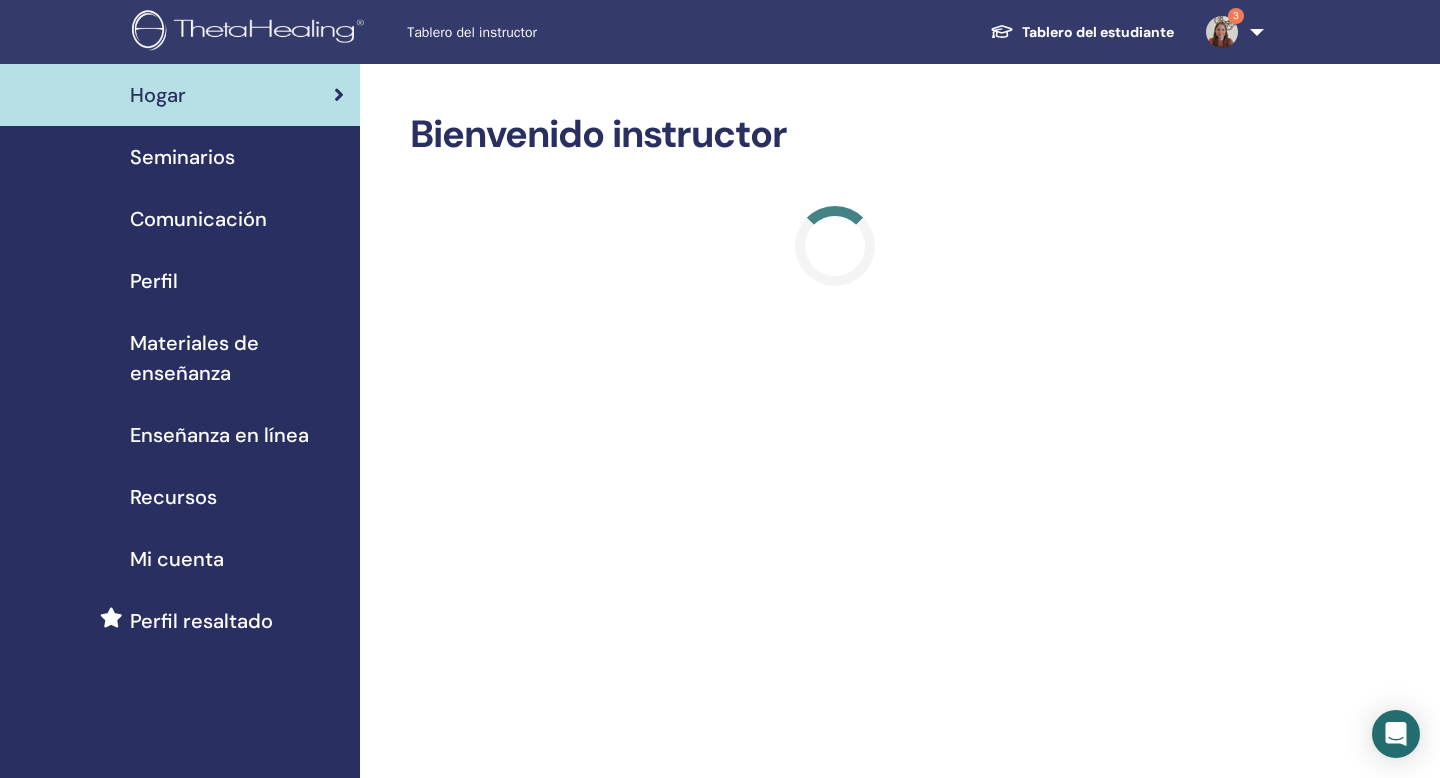scroll, scrollTop: 0, scrollLeft: 0, axis: both 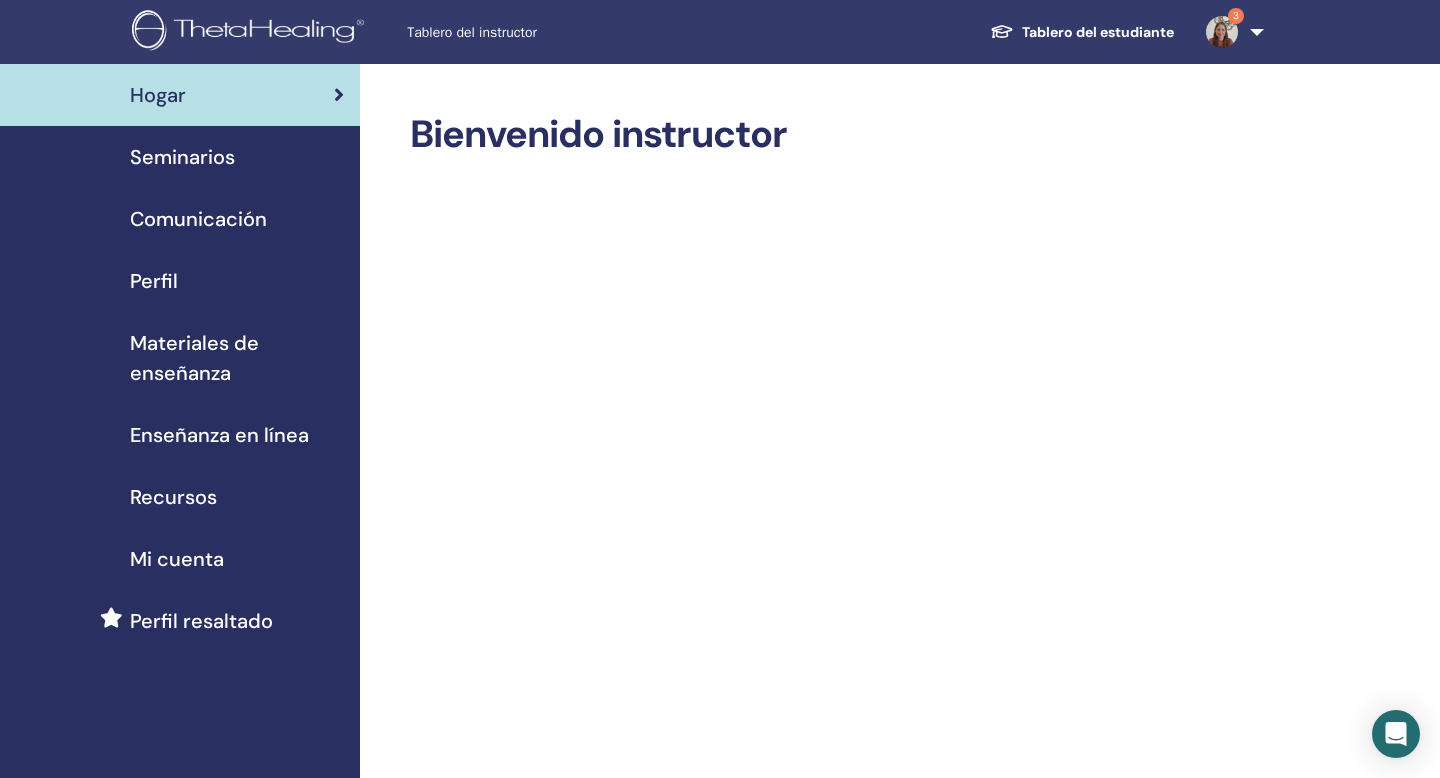 click on "Seminarios" at bounding box center (180, 157) 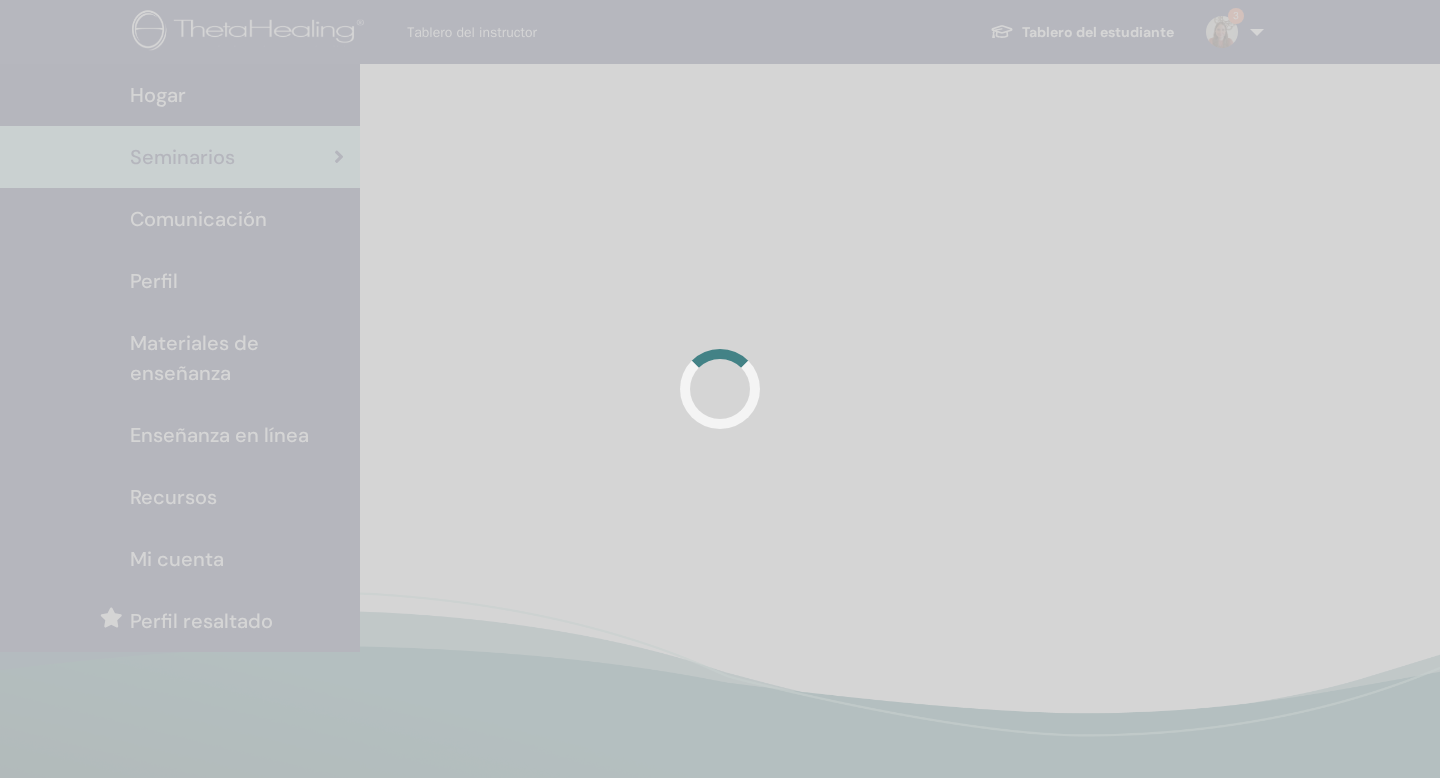 scroll, scrollTop: 0, scrollLeft: 0, axis: both 